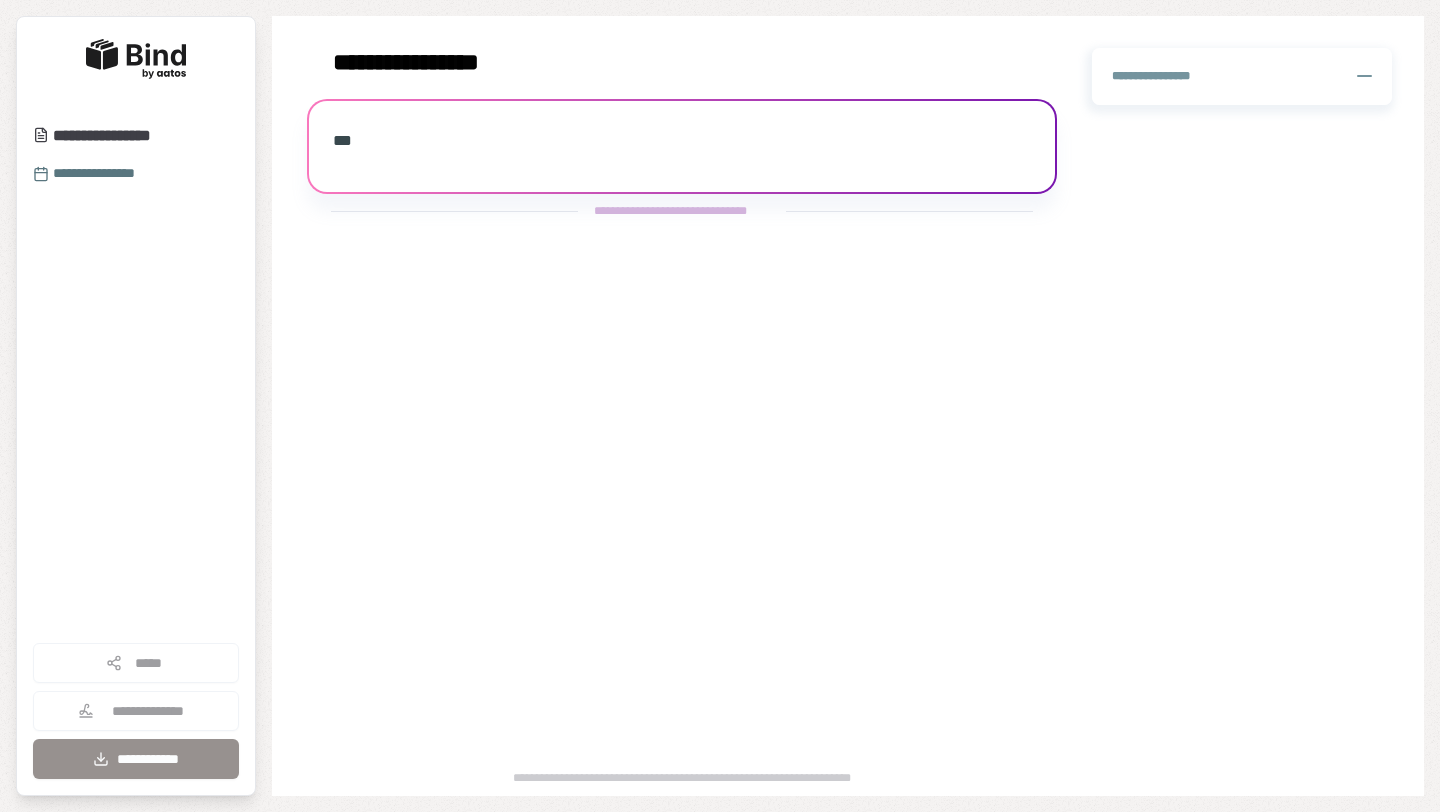 scroll, scrollTop: 0, scrollLeft: 0, axis: both 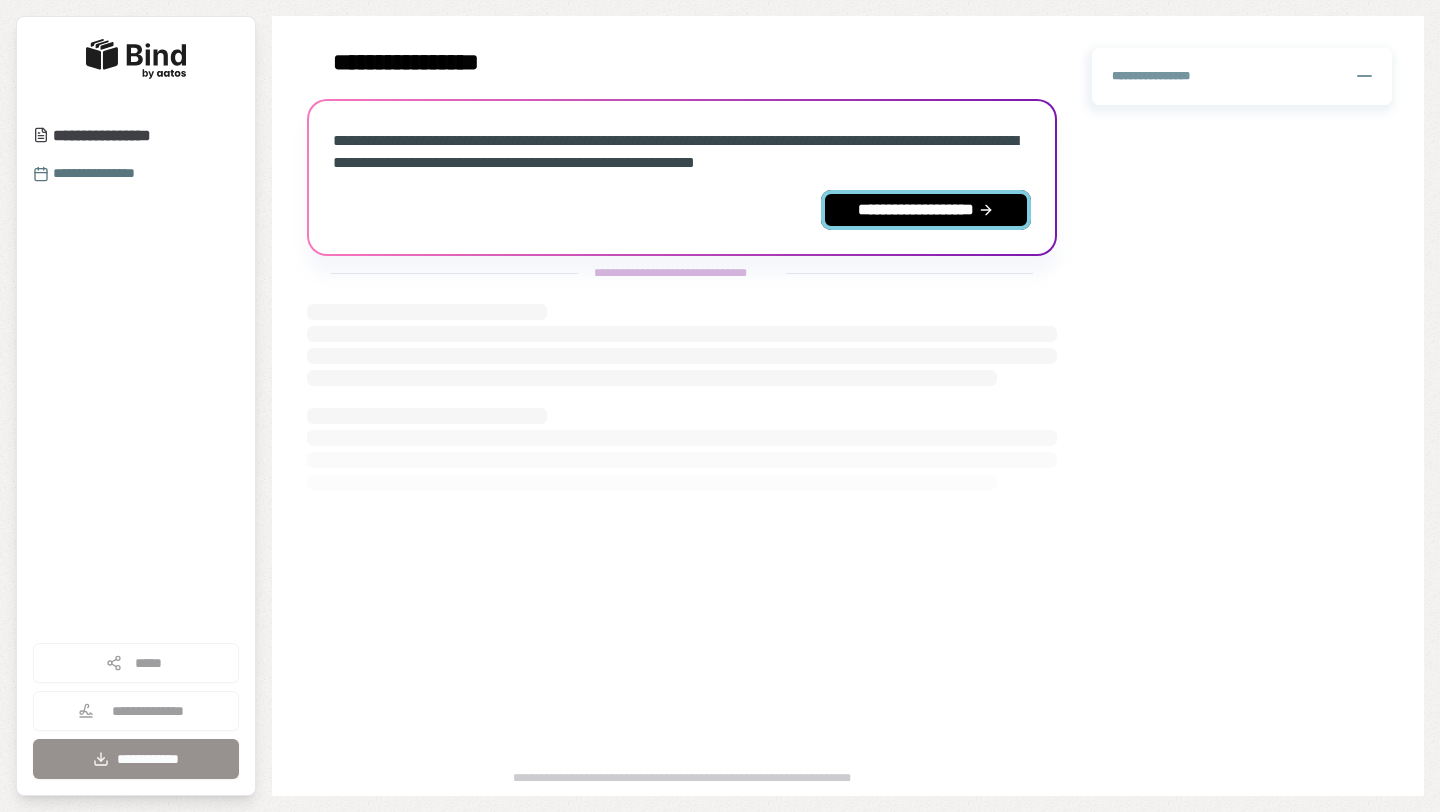 click on "**********" at bounding box center (926, 210) 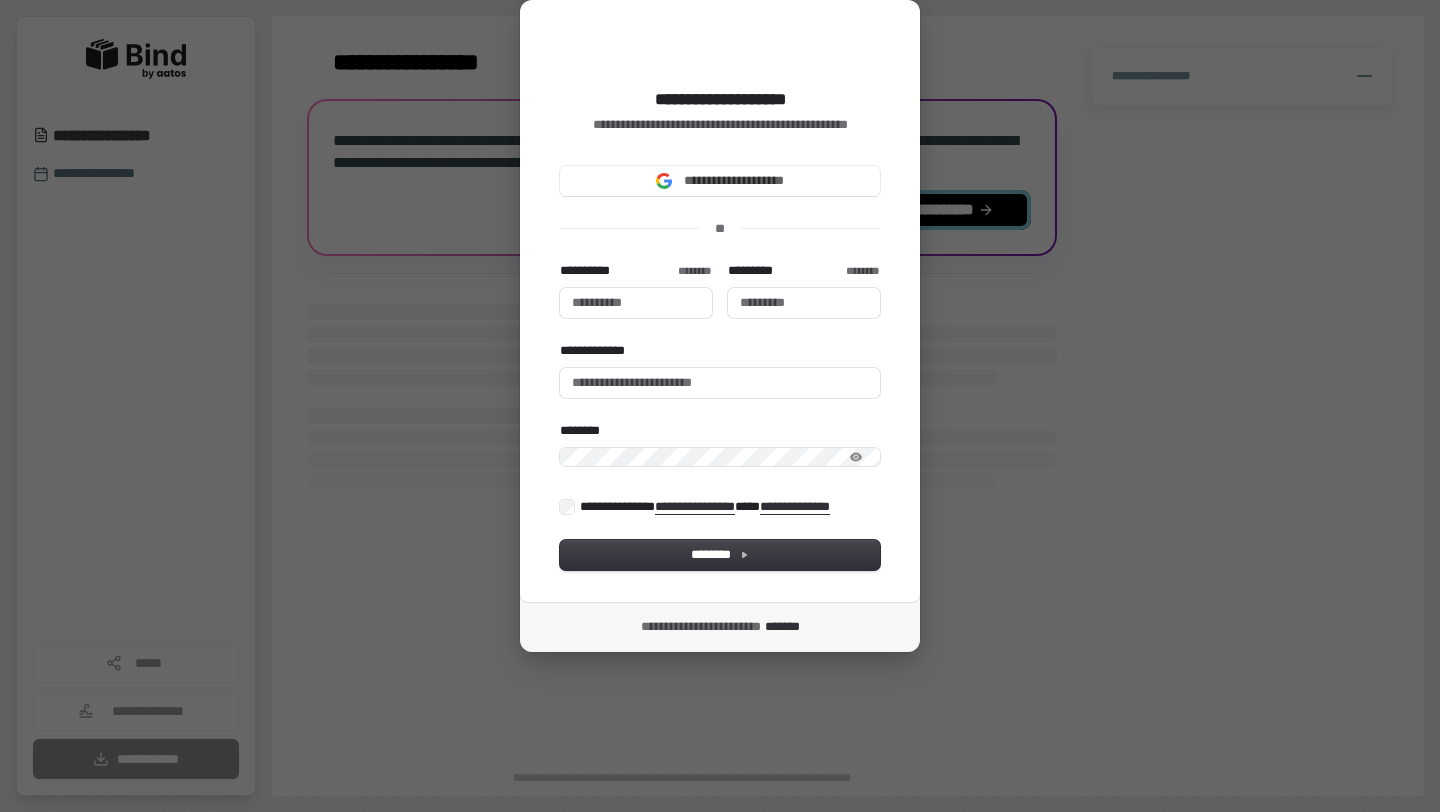 type 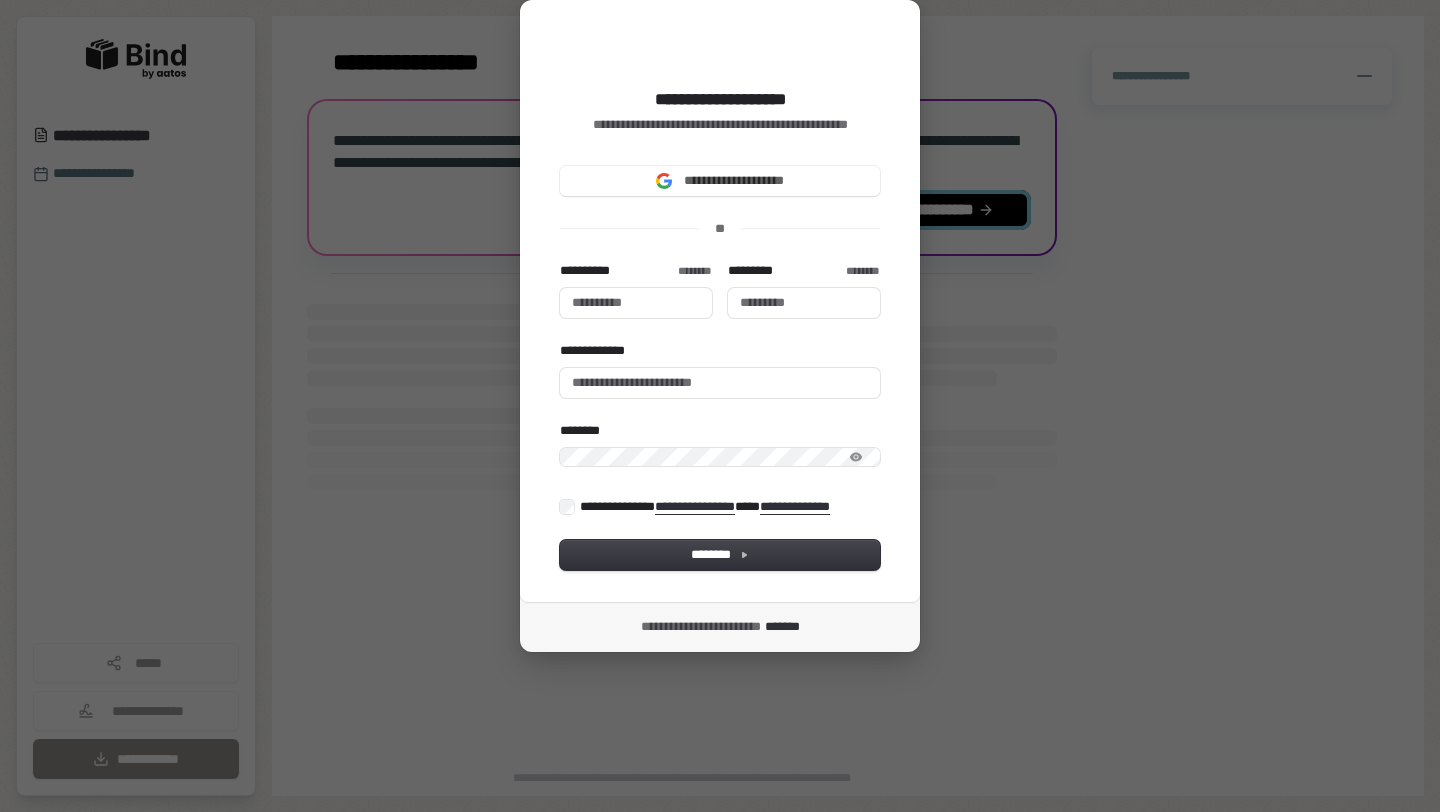 type 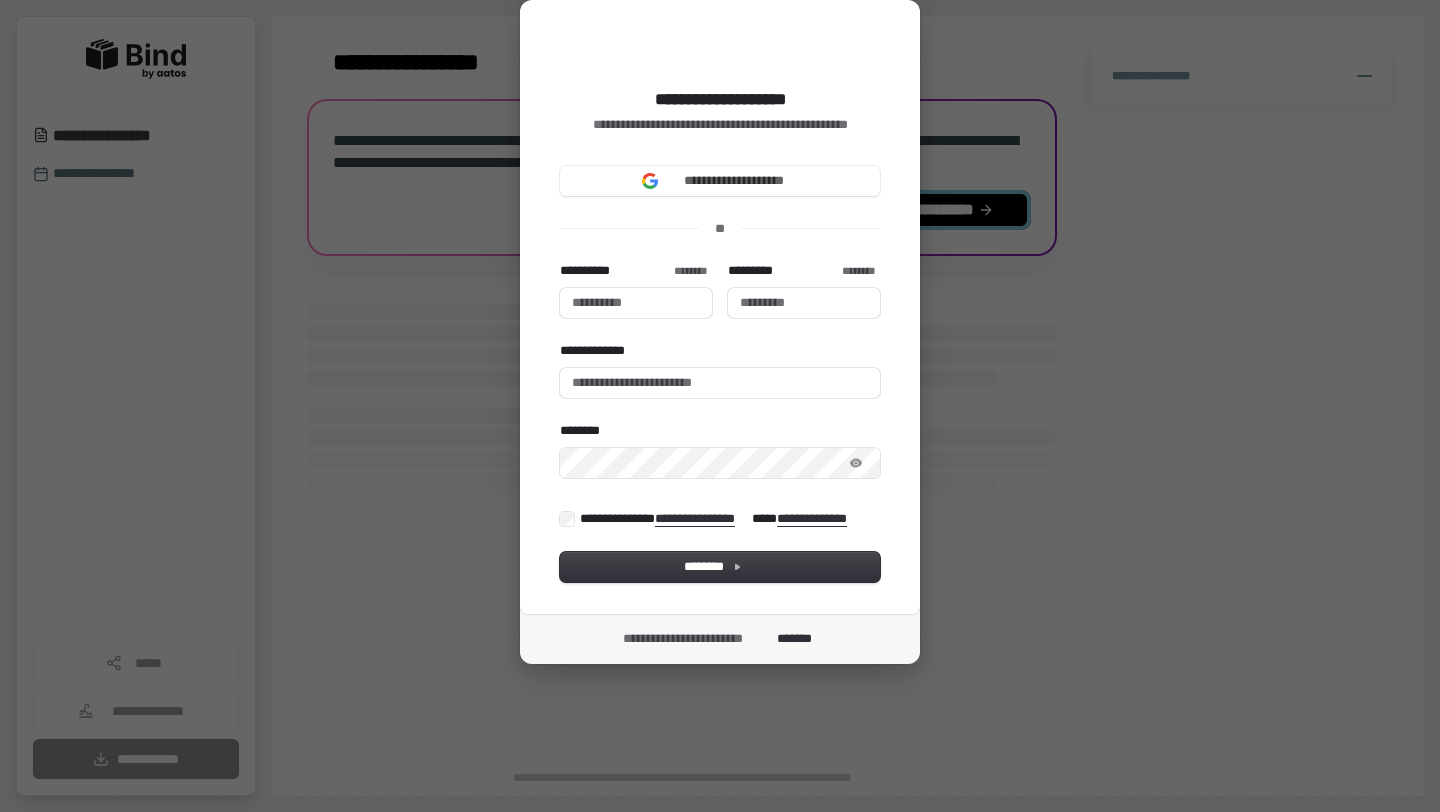 type 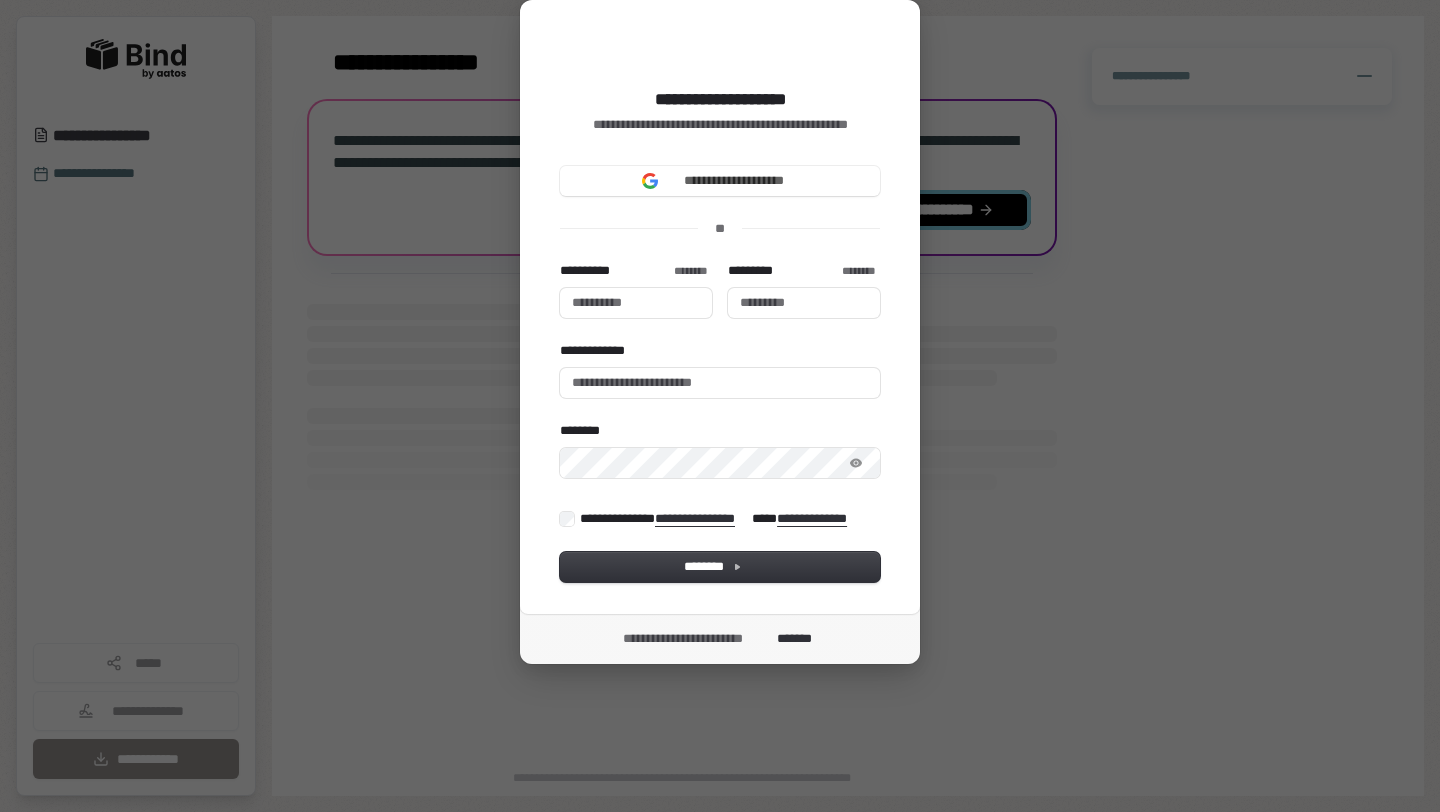 type 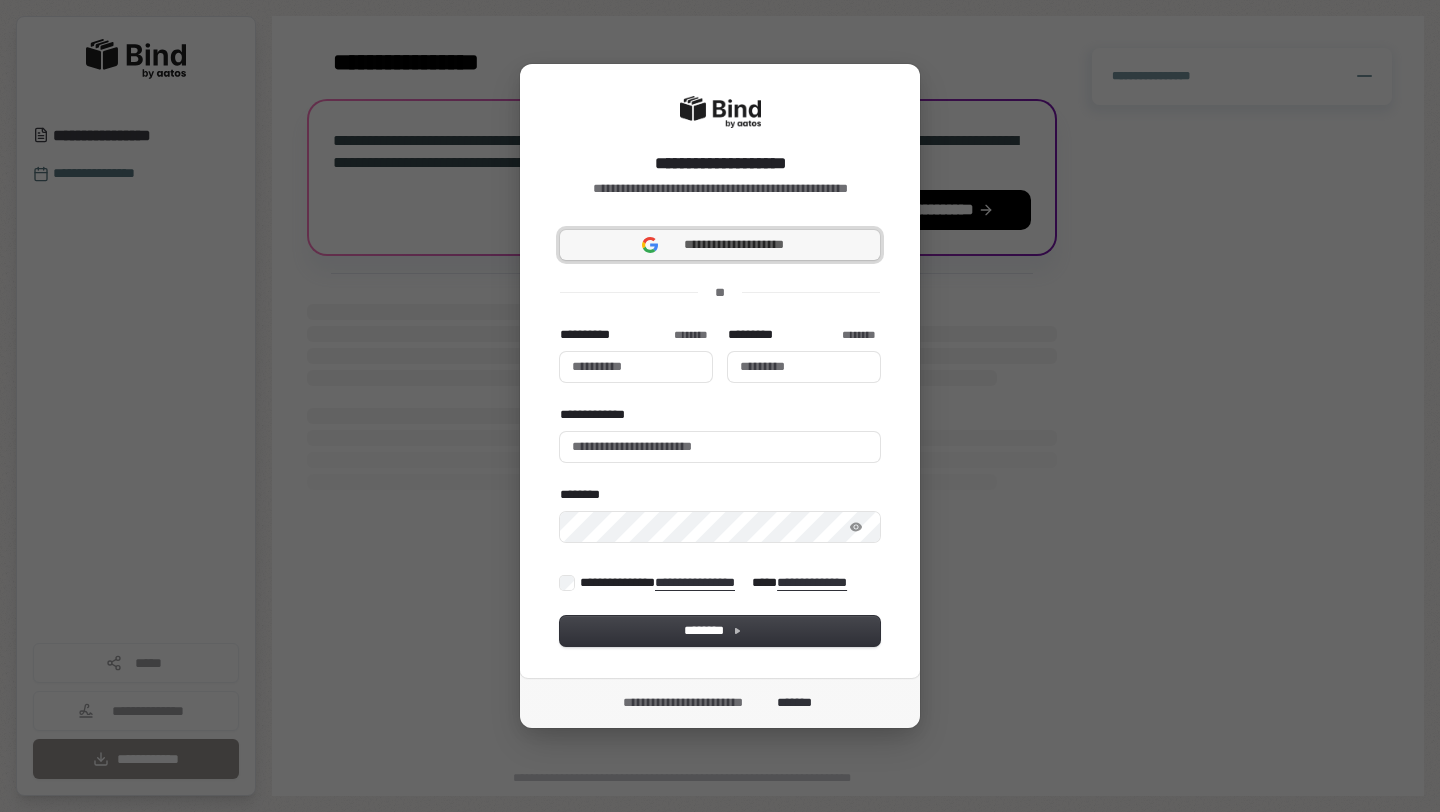 click on "**********" at bounding box center [734, 245] 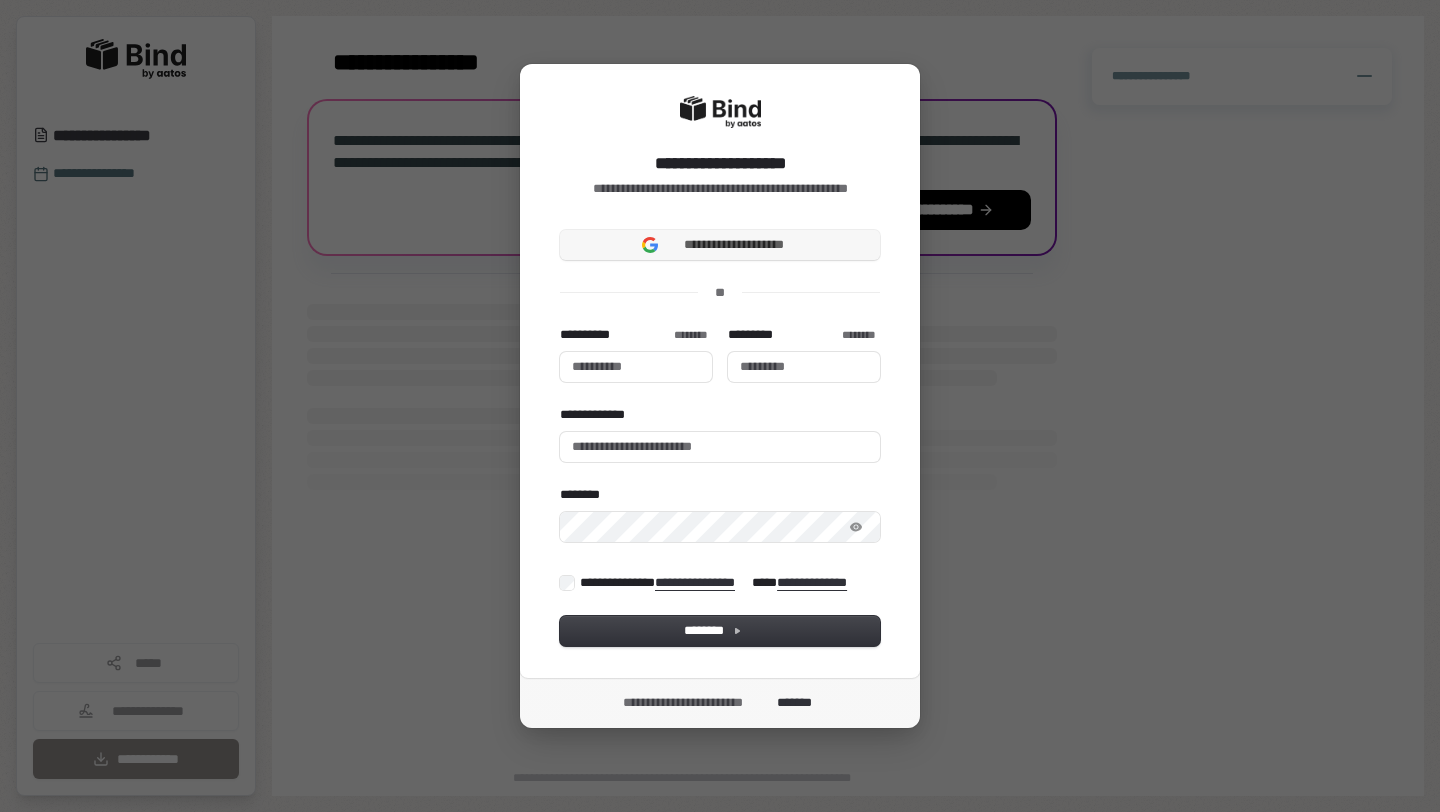 type 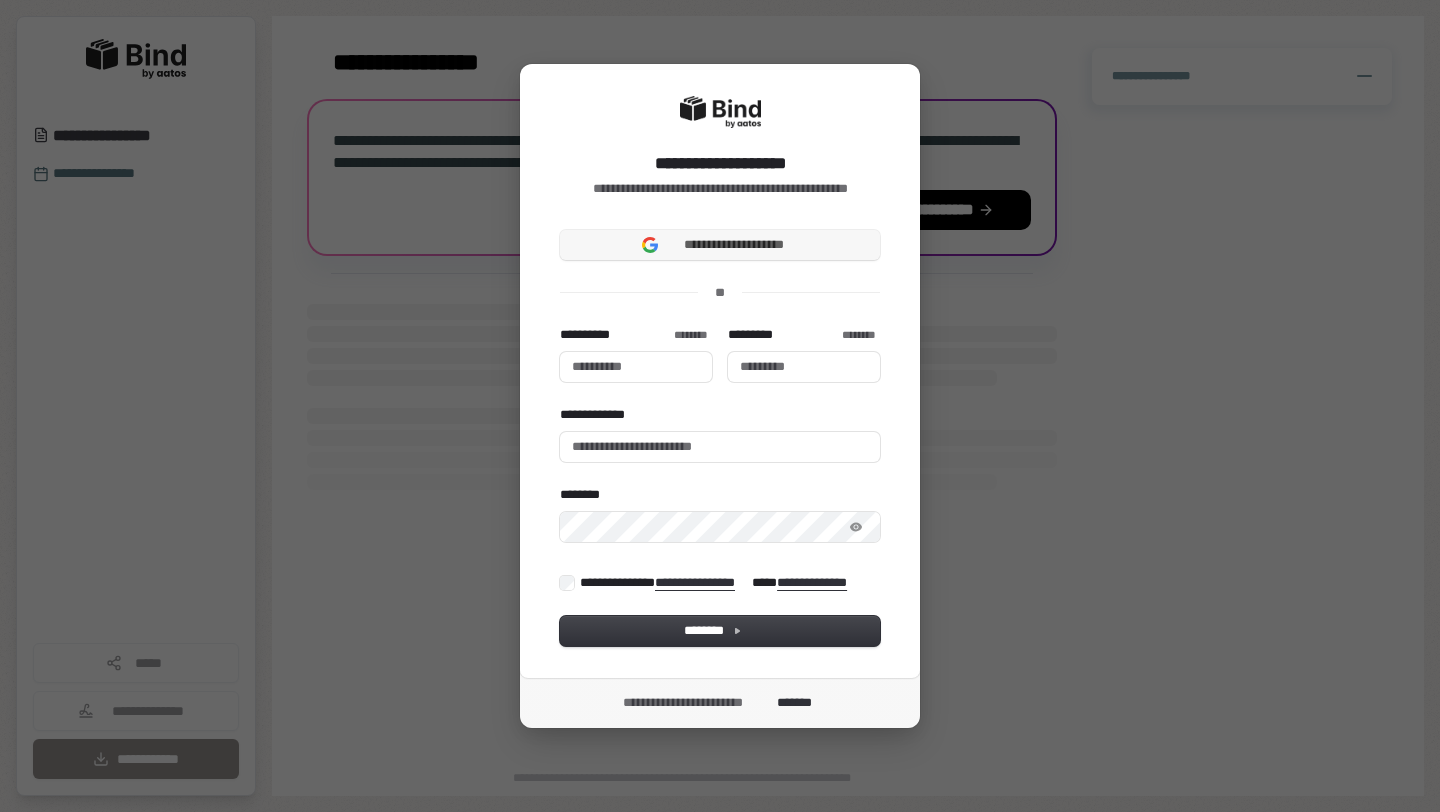 type 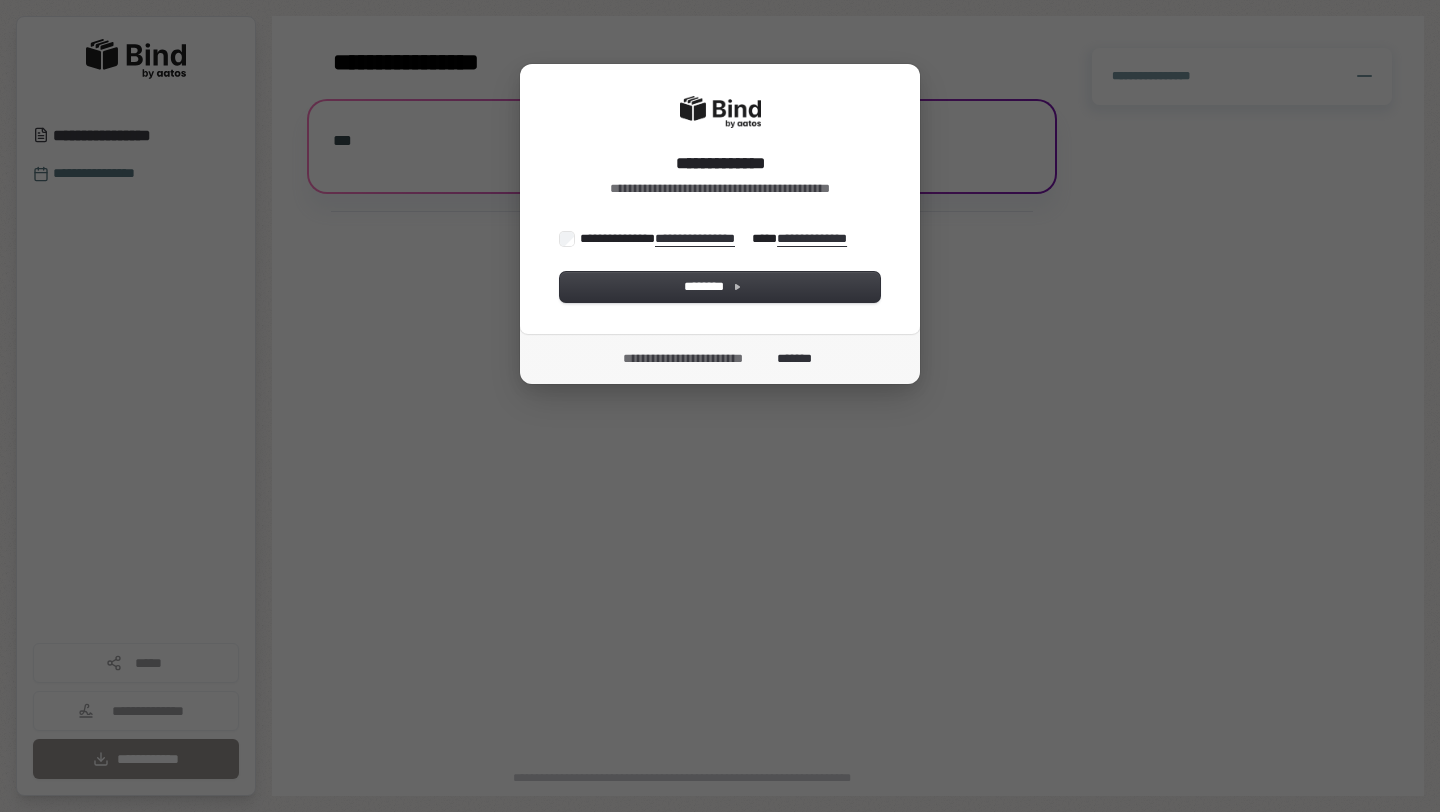 scroll, scrollTop: 0, scrollLeft: 0, axis: both 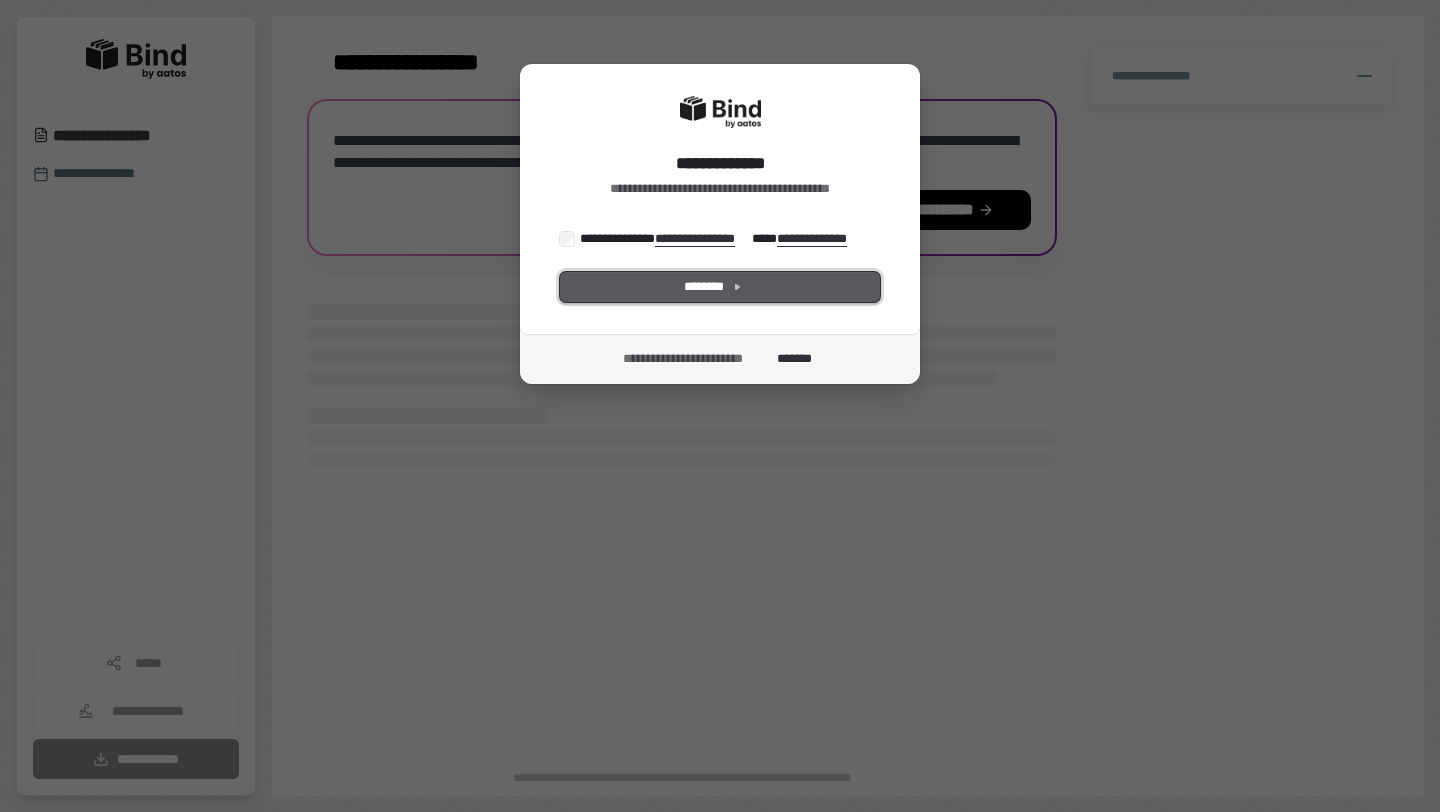 click on "********" at bounding box center [720, 287] 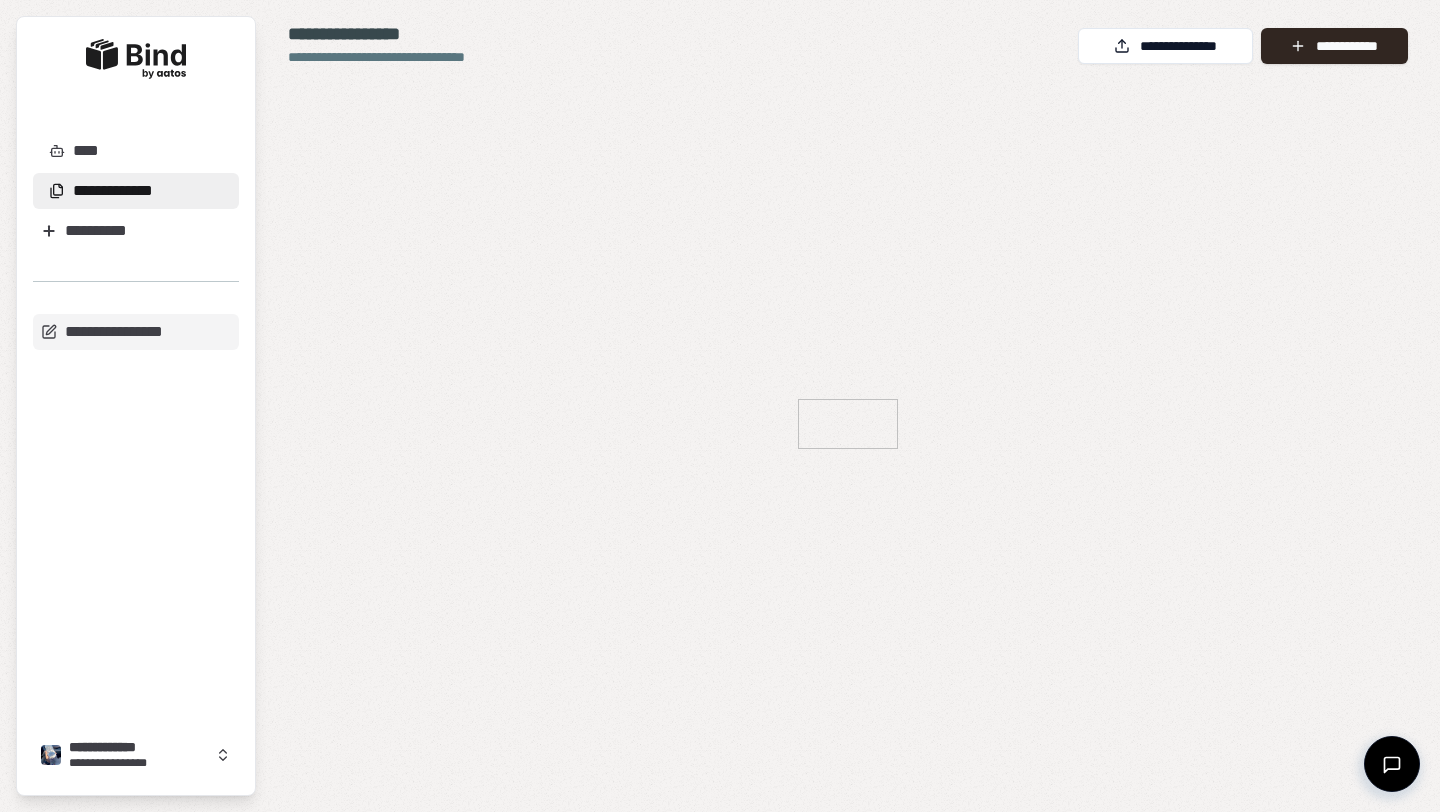 scroll, scrollTop: 0, scrollLeft: 0, axis: both 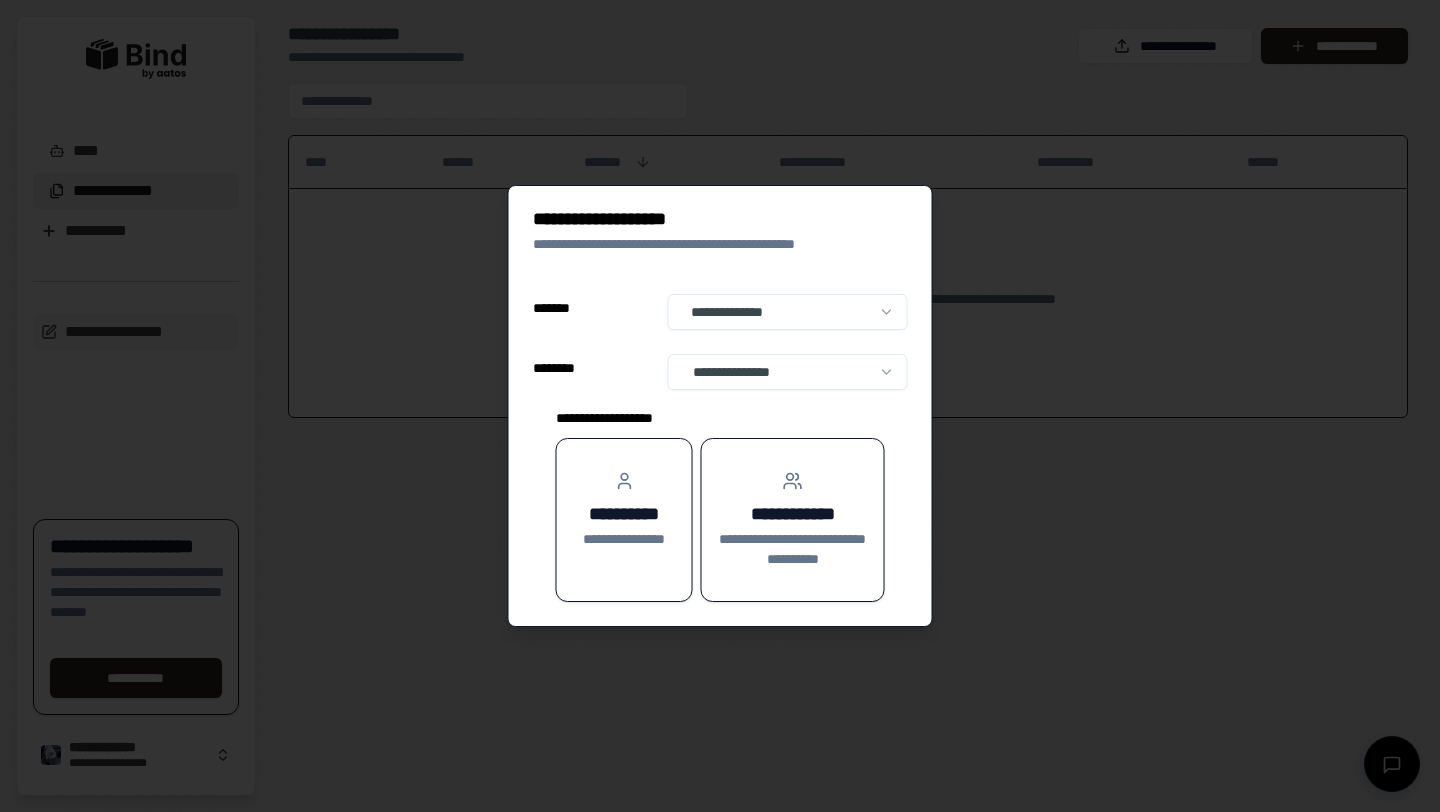 select on "**" 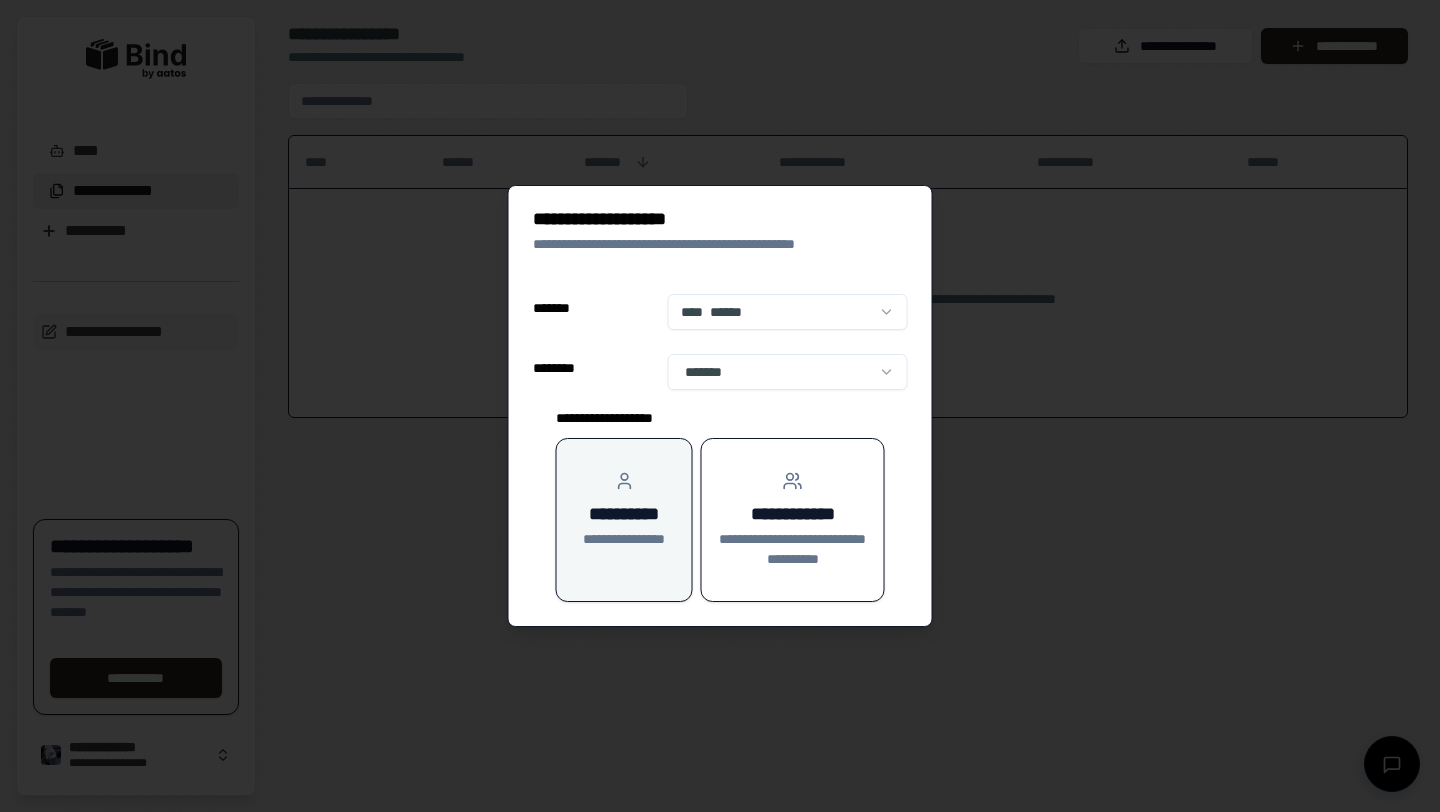 click on "**********" at bounding box center [624, 510] 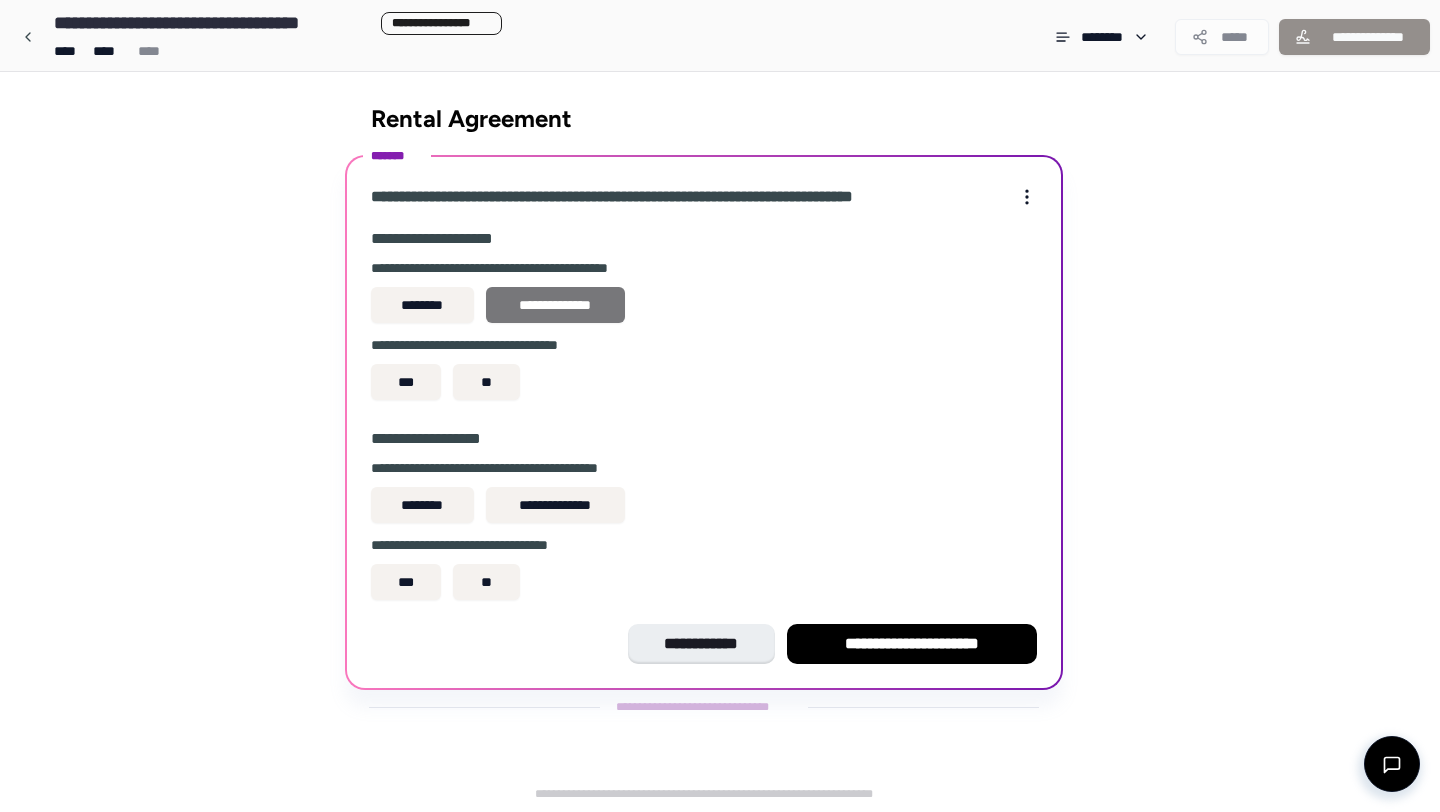 click on "**********" at bounding box center [555, 305] 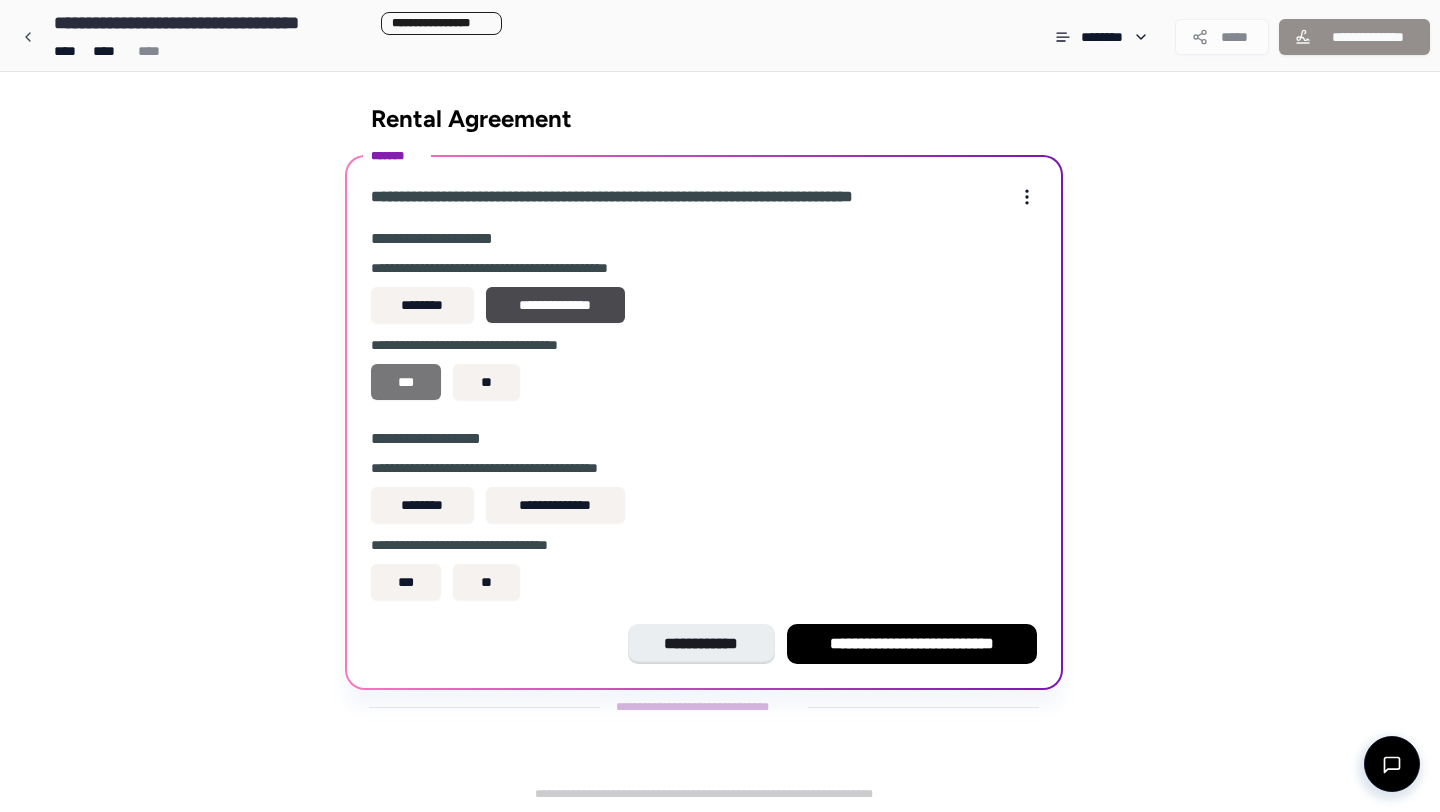 click on "***" at bounding box center (406, 382) 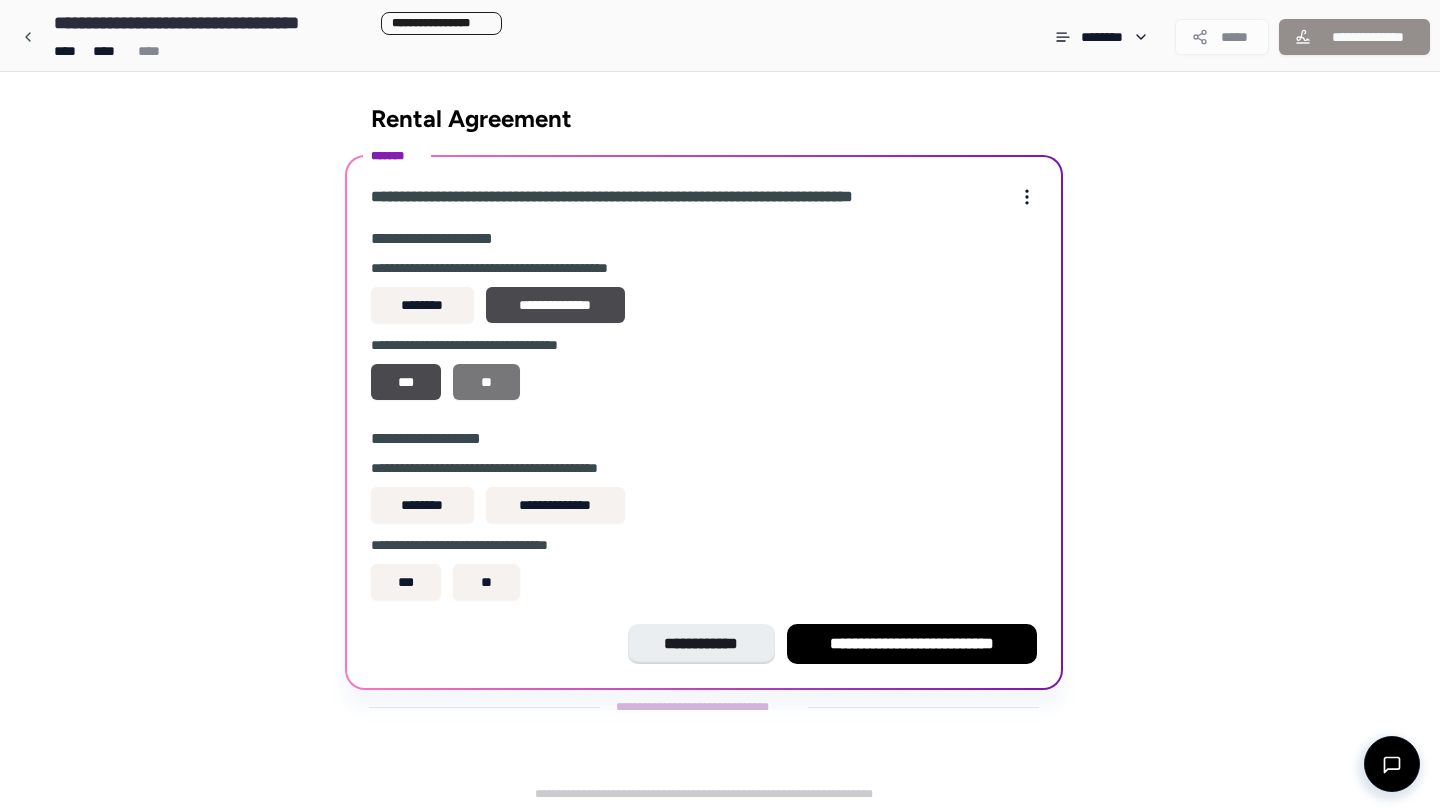 click on "**" at bounding box center (486, 382) 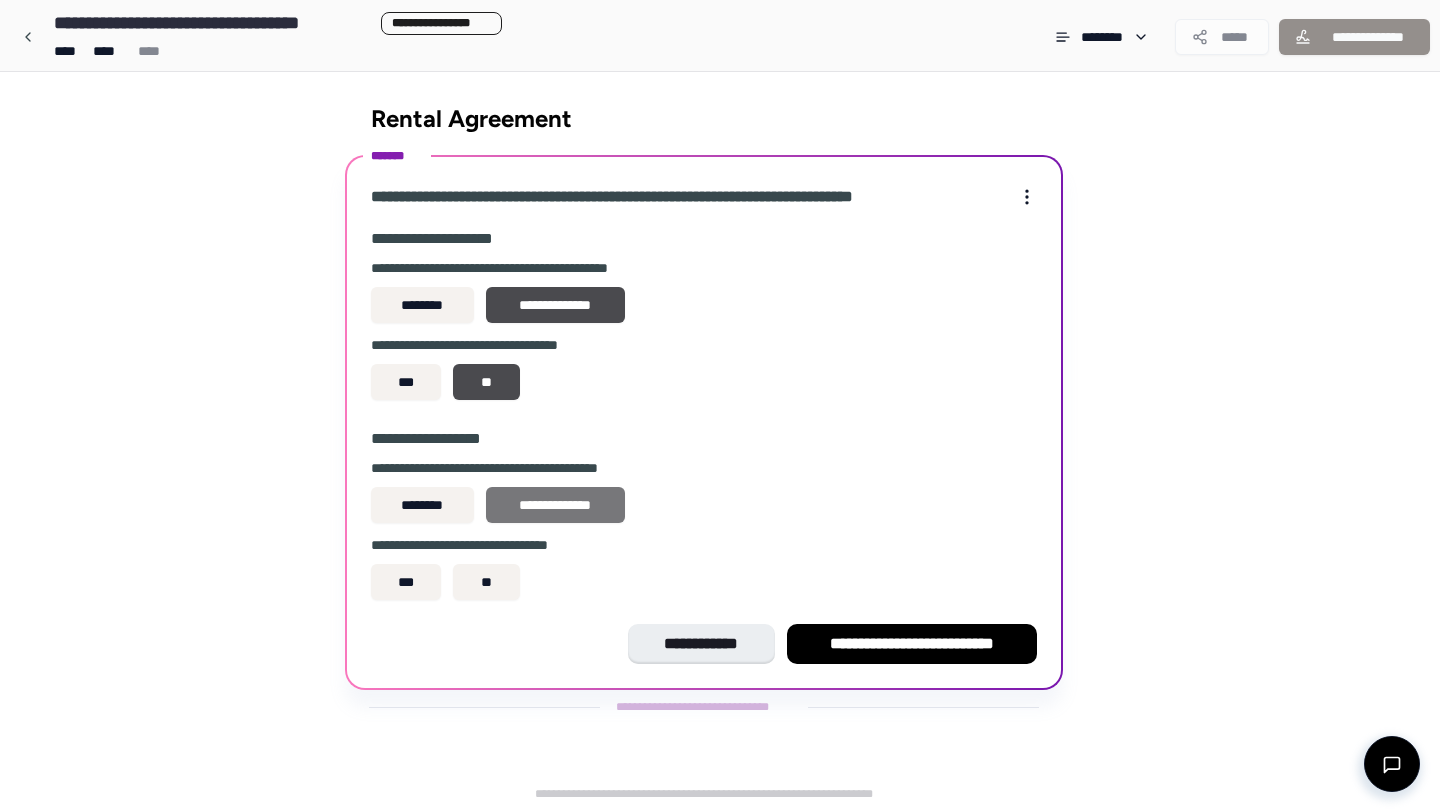 click on "**********" at bounding box center (555, 505) 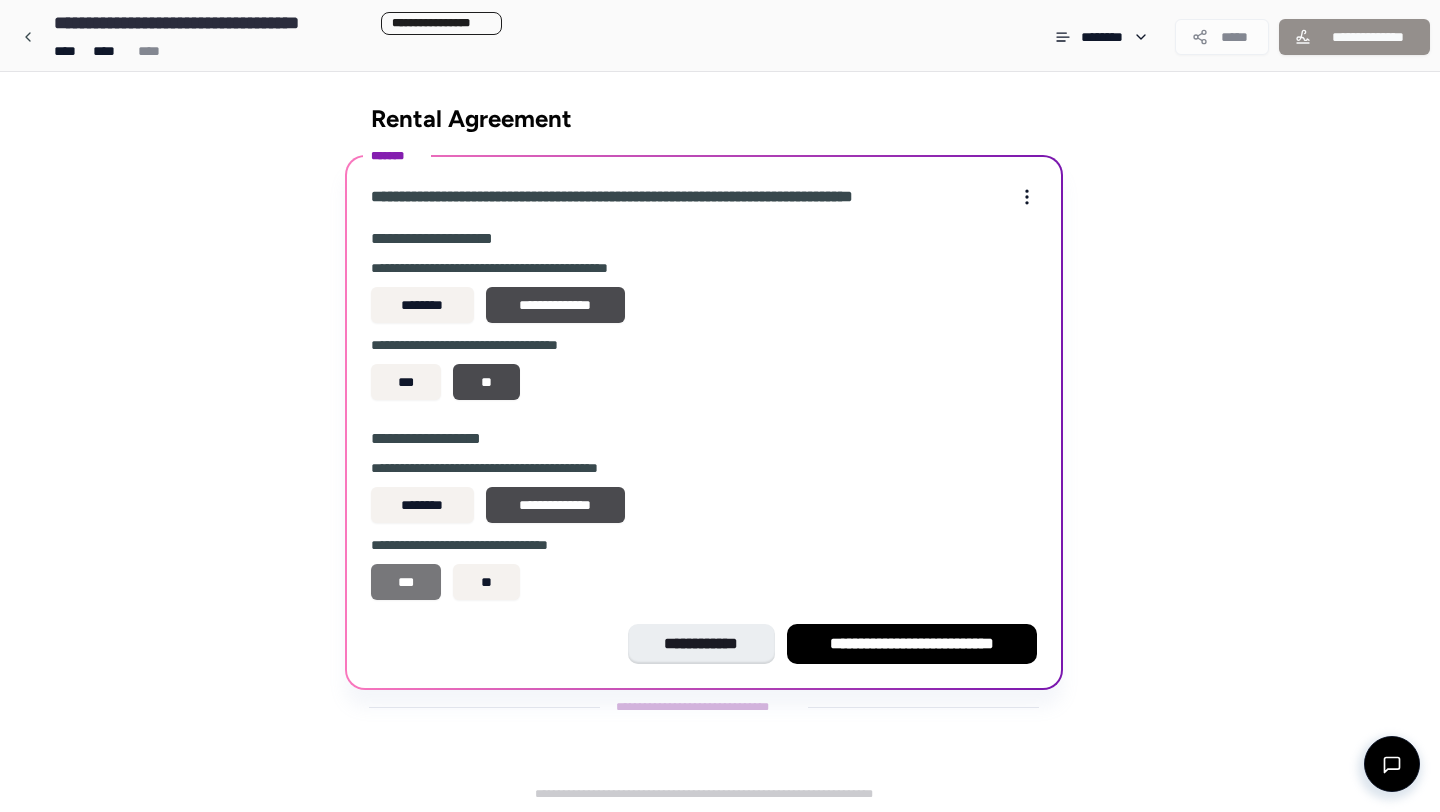 click on "***" at bounding box center (406, 582) 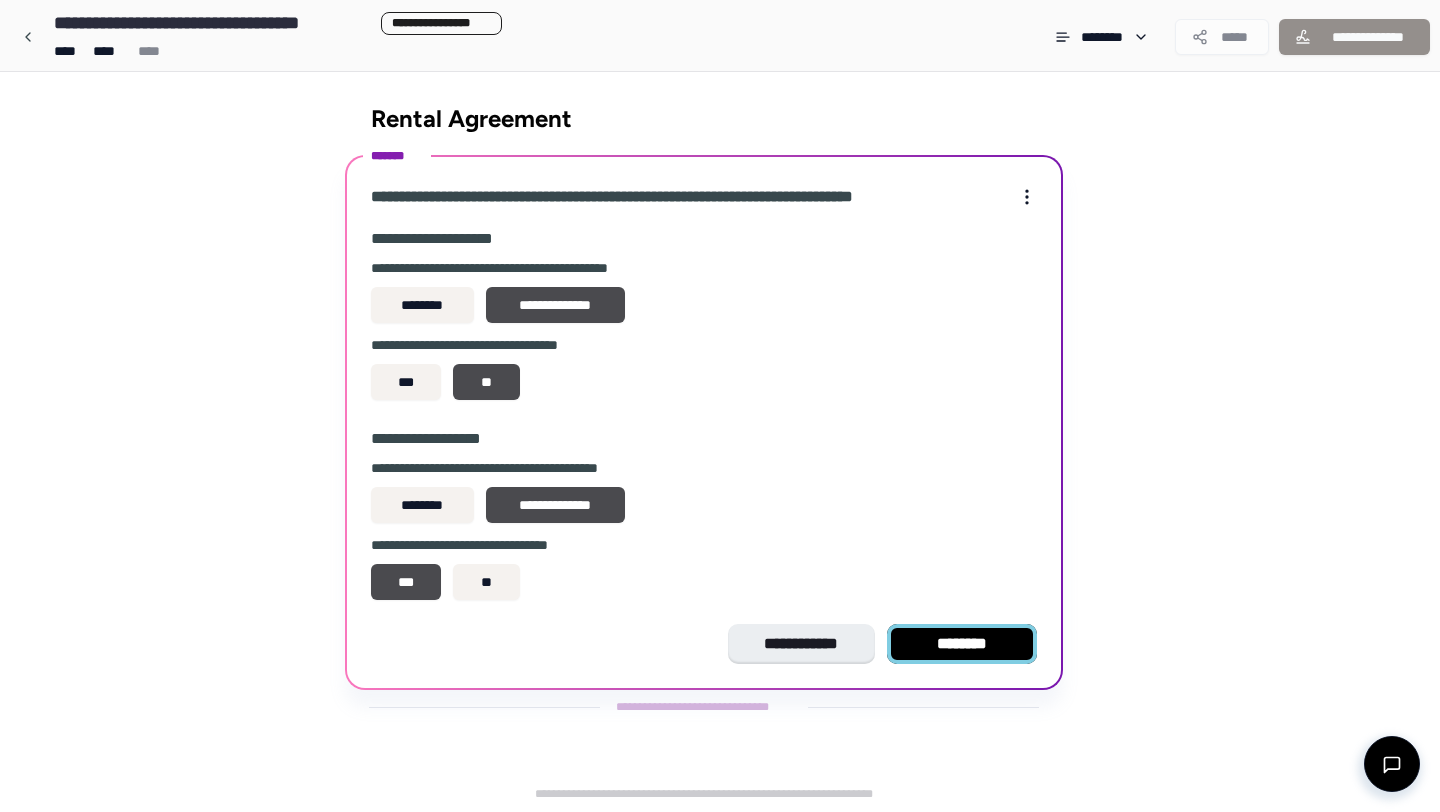 click on "********" at bounding box center (962, 644) 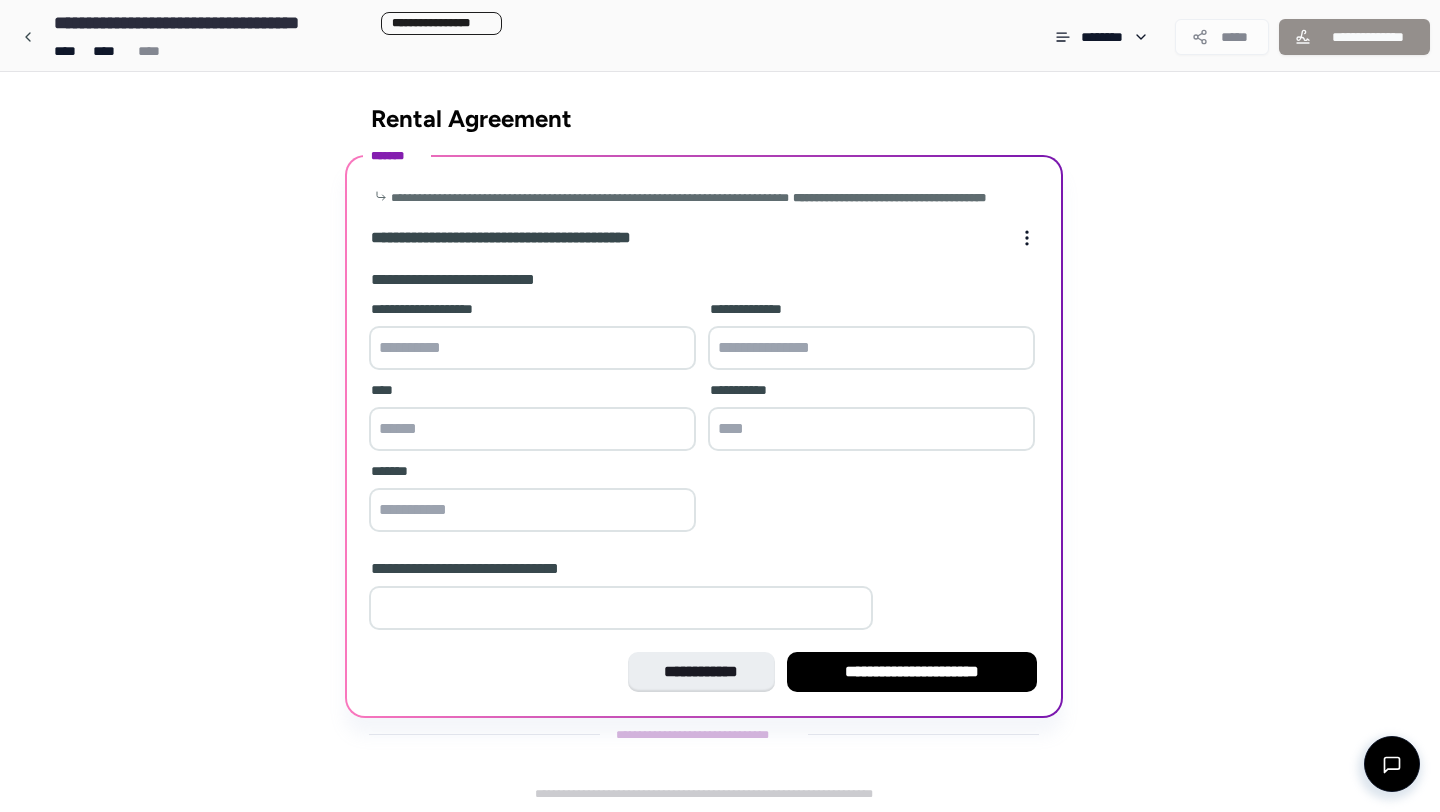 scroll, scrollTop: 1, scrollLeft: 0, axis: vertical 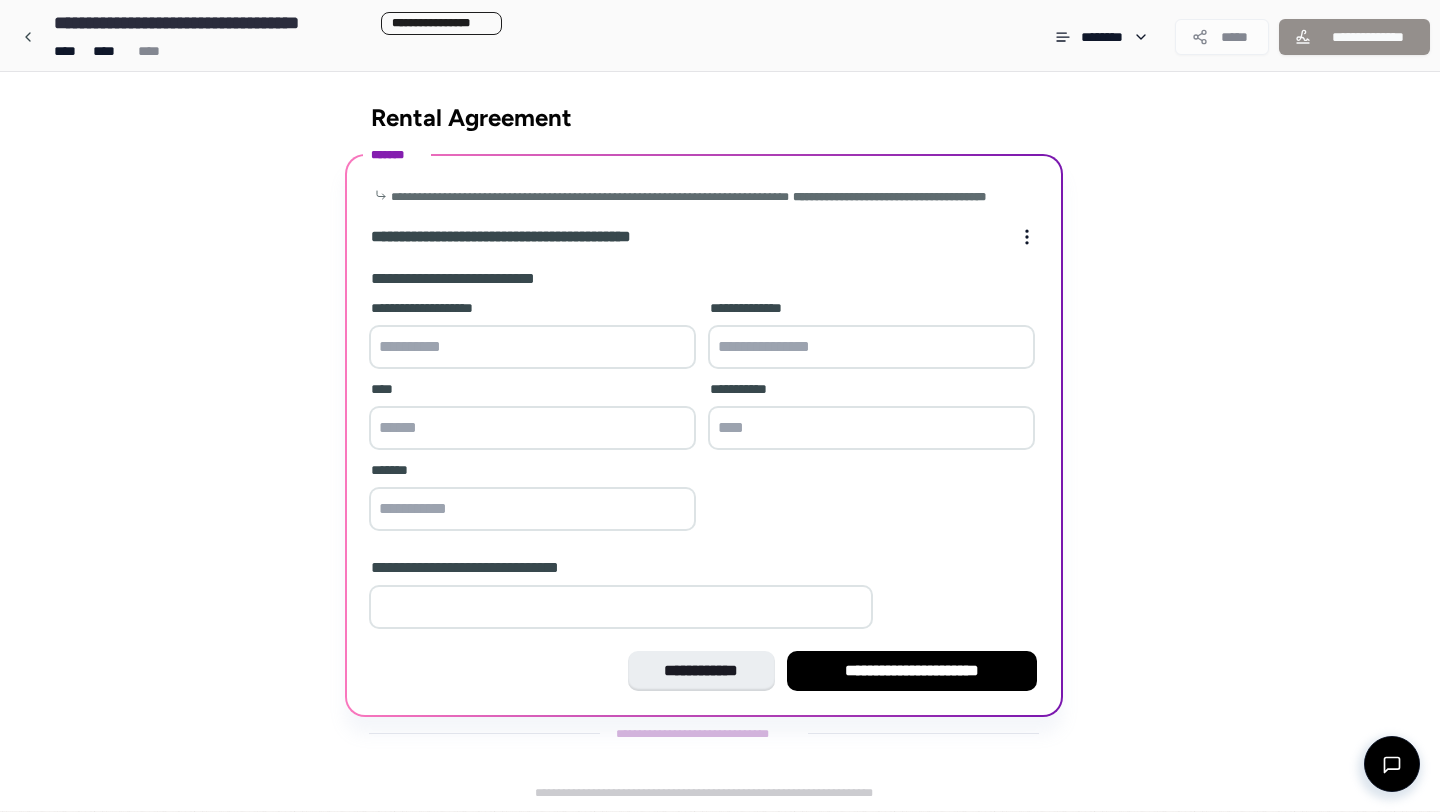 click at bounding box center [532, 347] 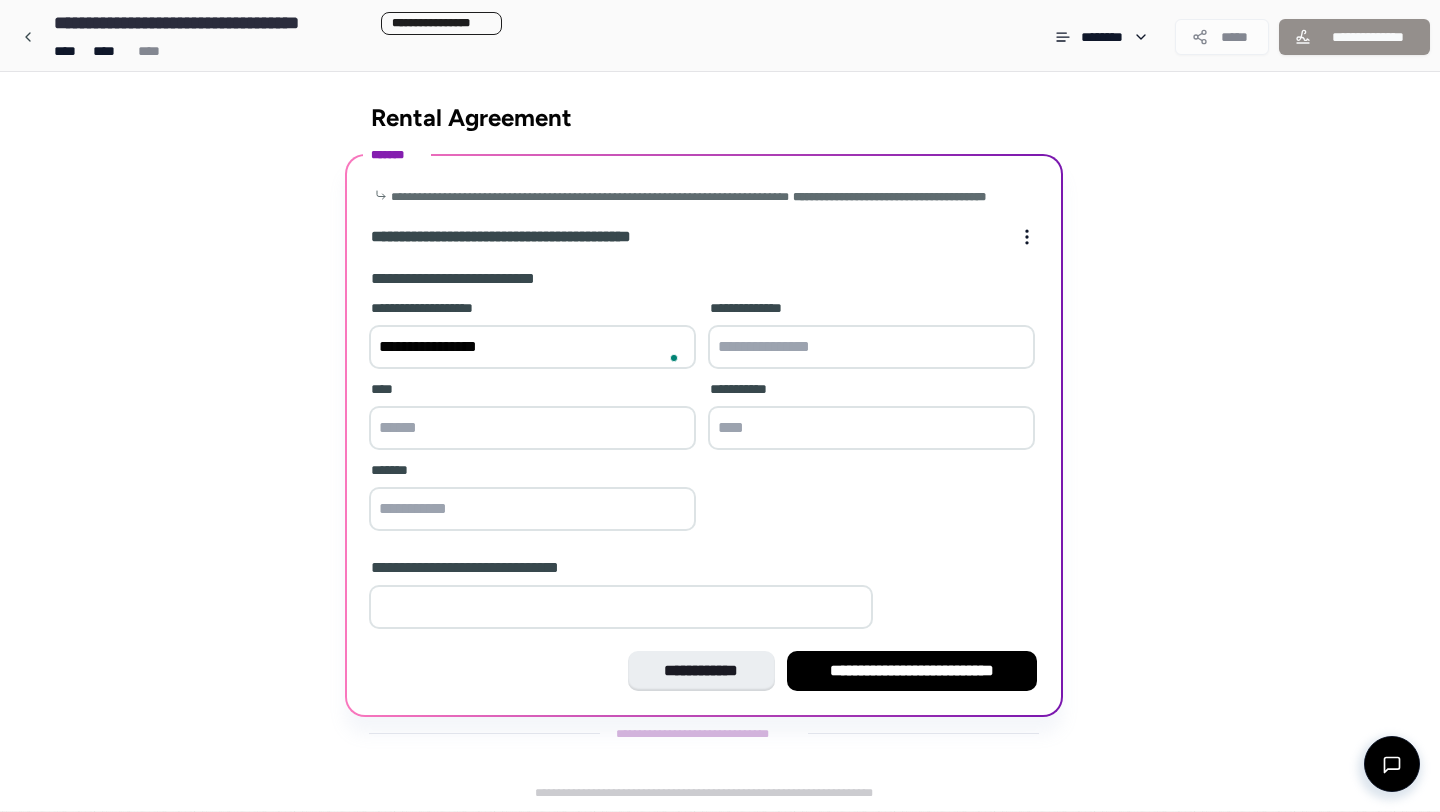 type on "**********" 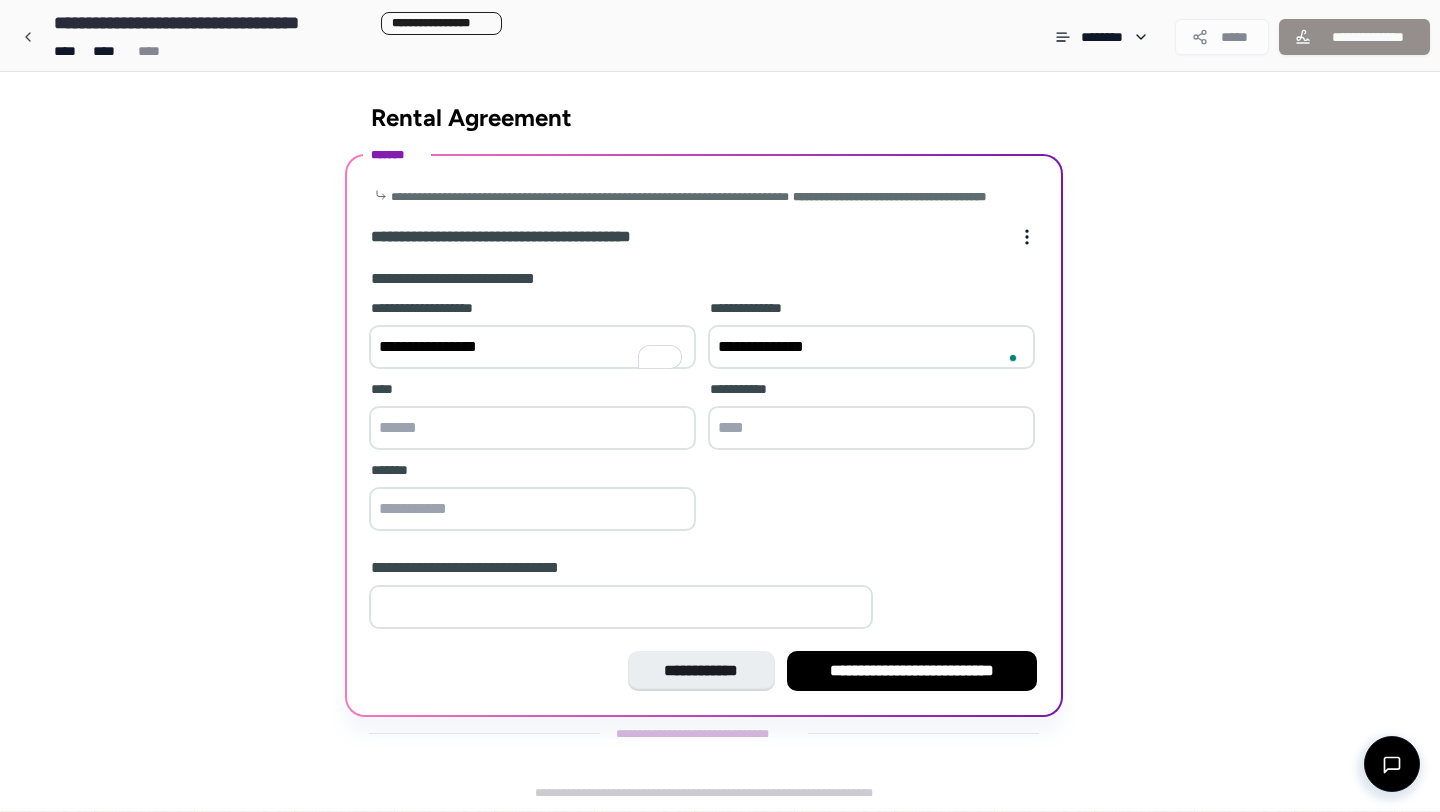 type on "**********" 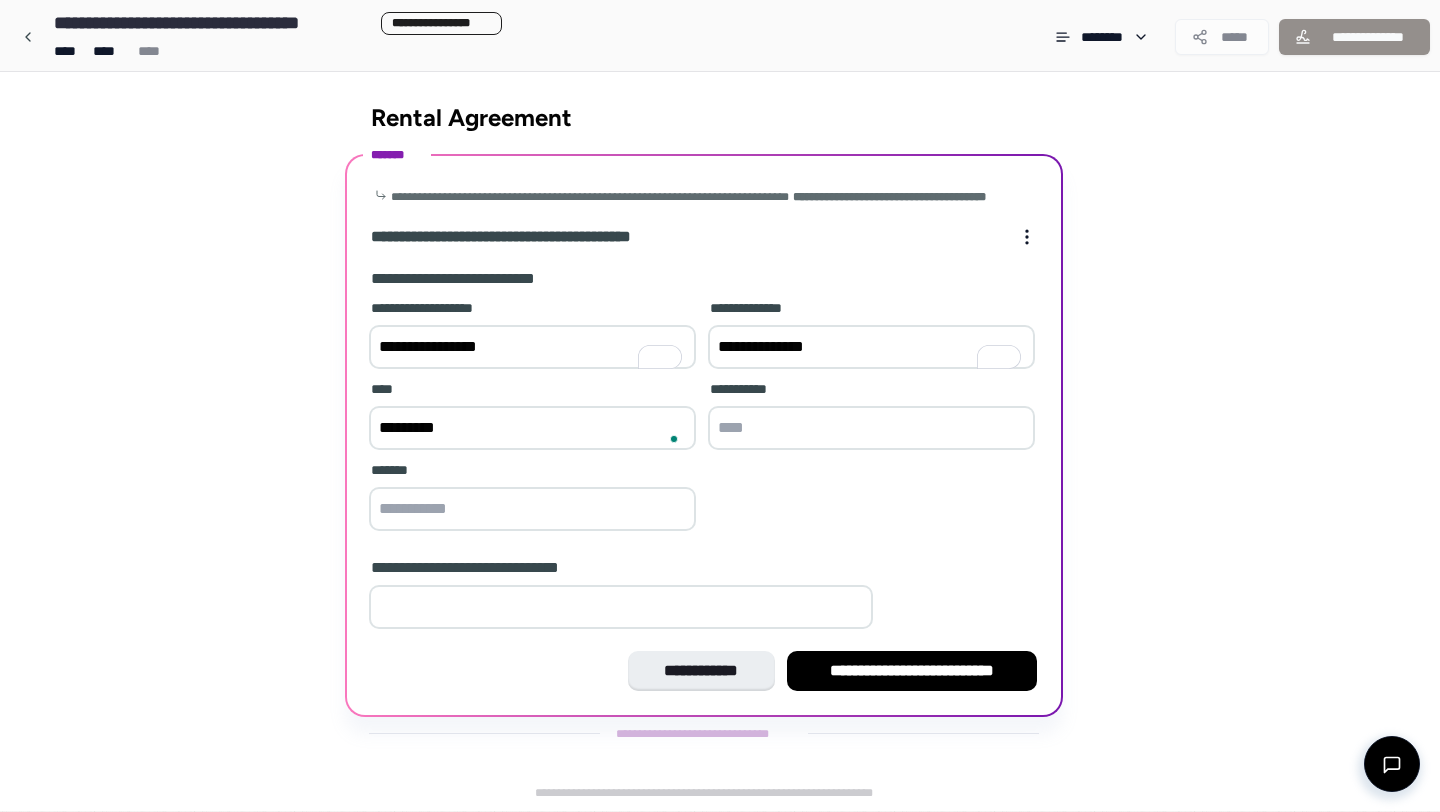 type on "*********" 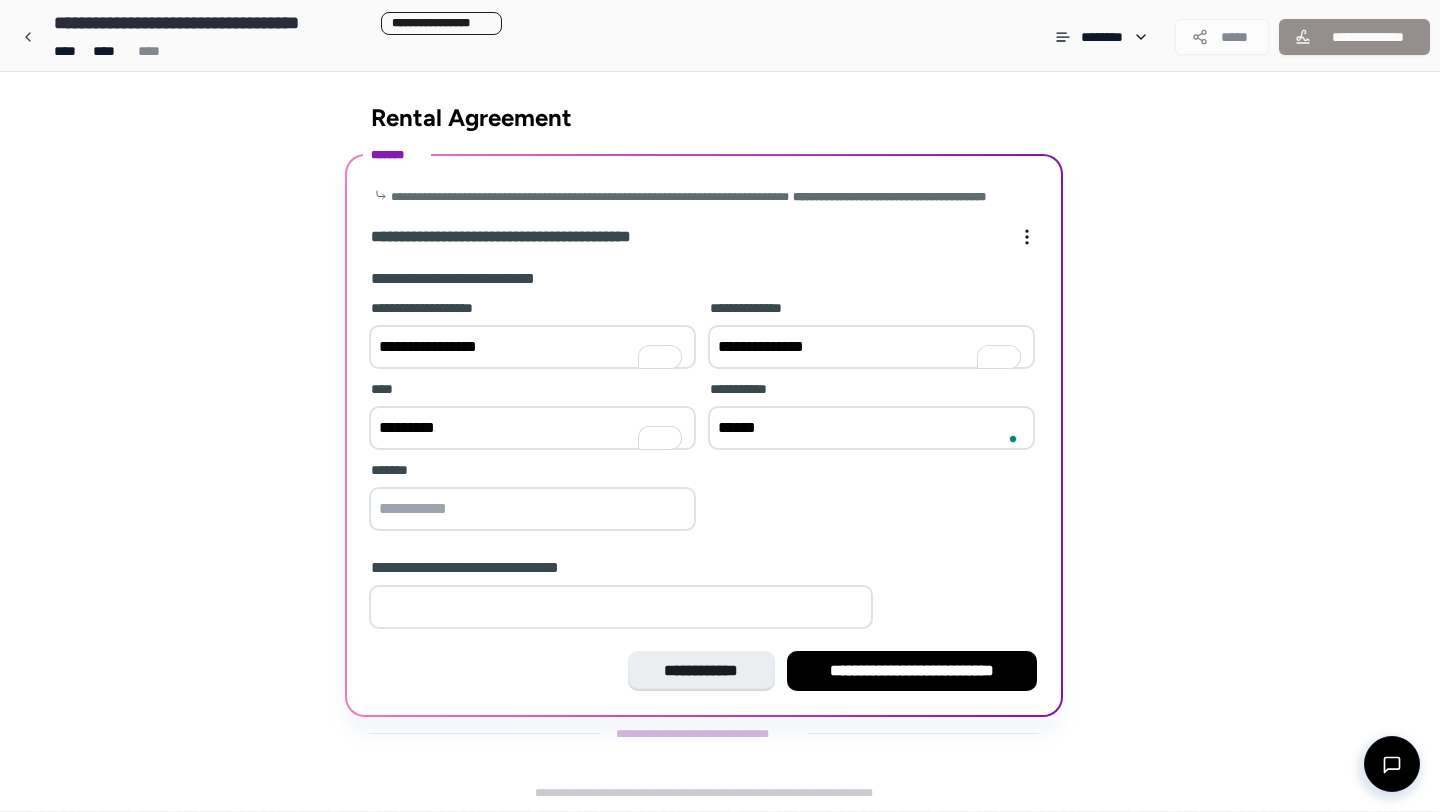 type on "******" 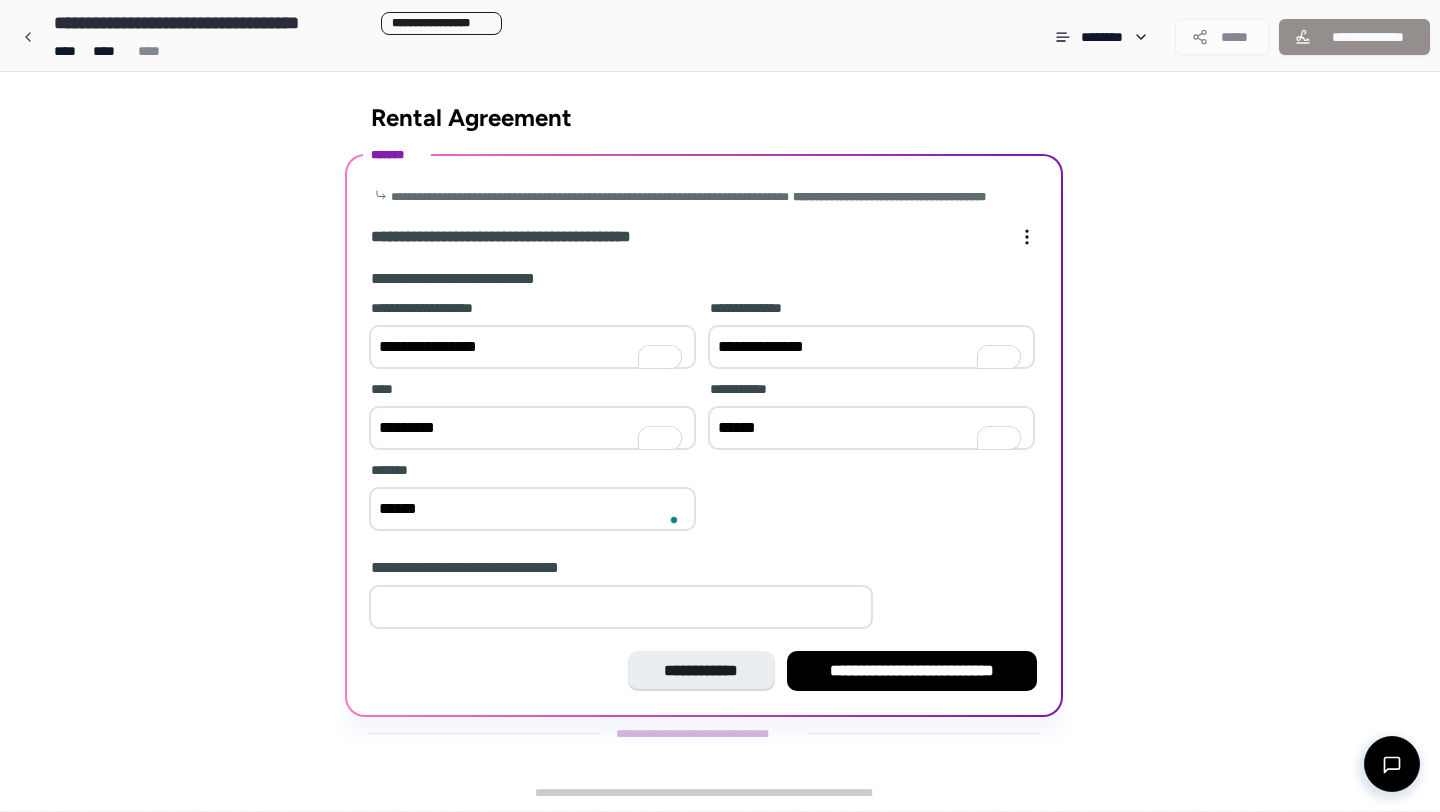type on "******" 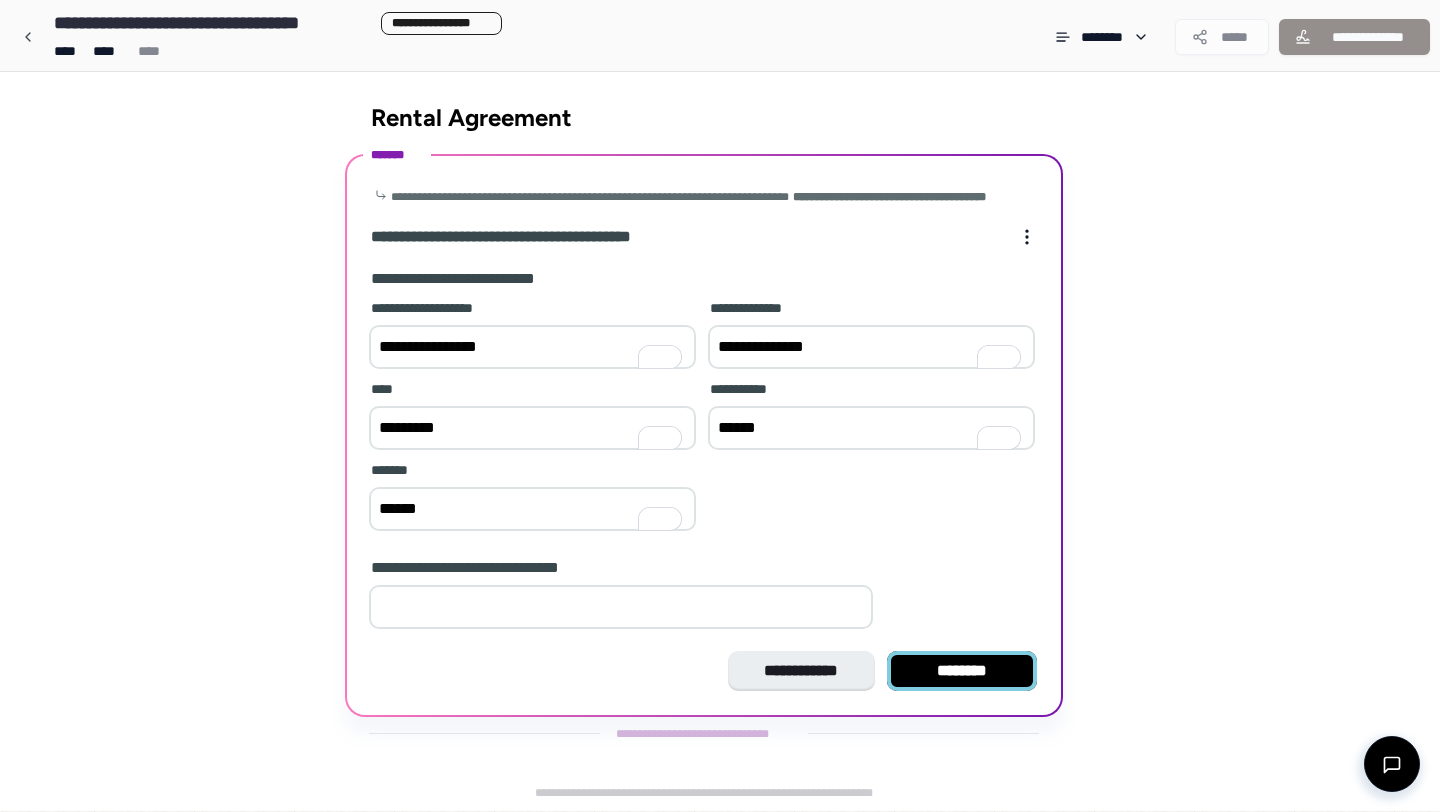 type on "*" 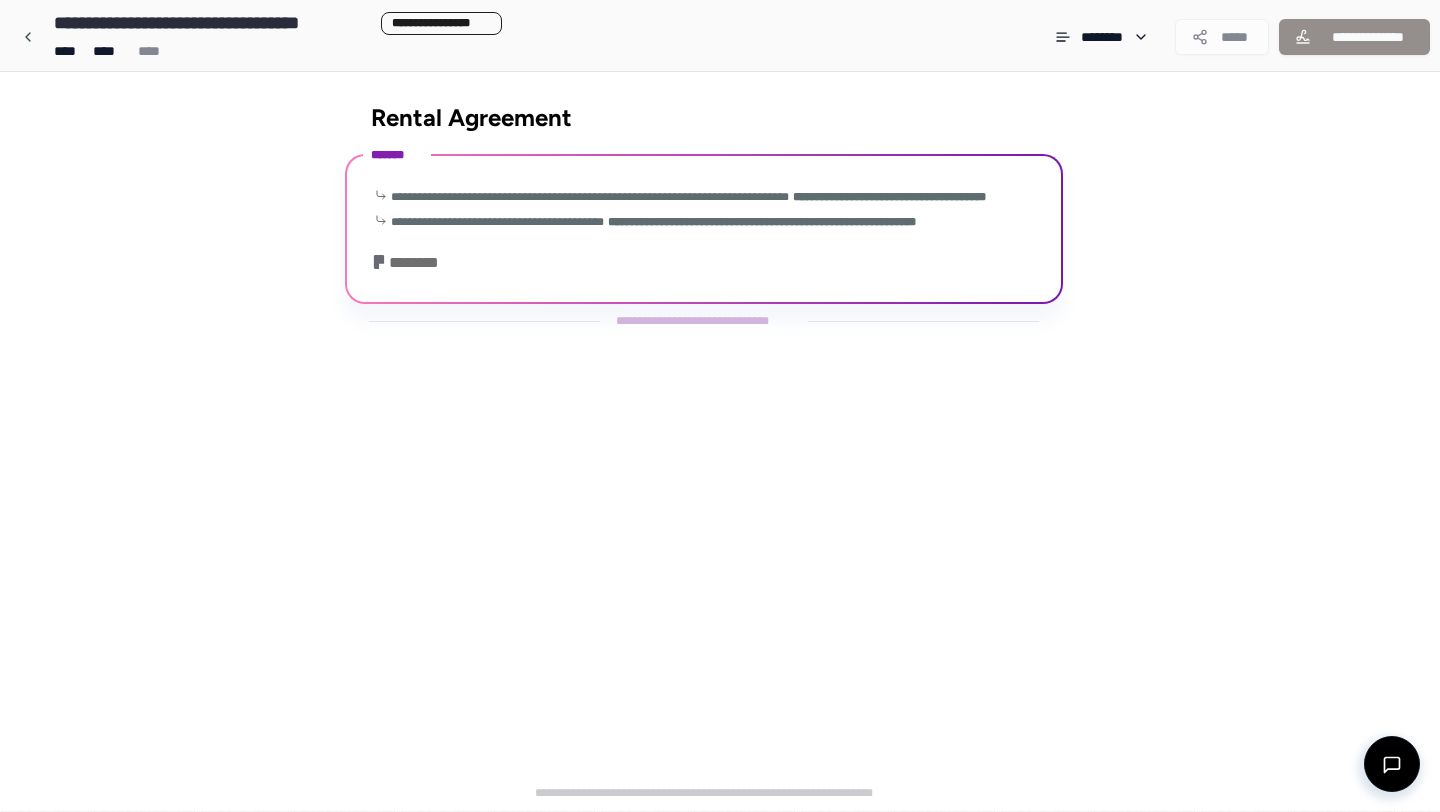 scroll, scrollTop: 0, scrollLeft: 0, axis: both 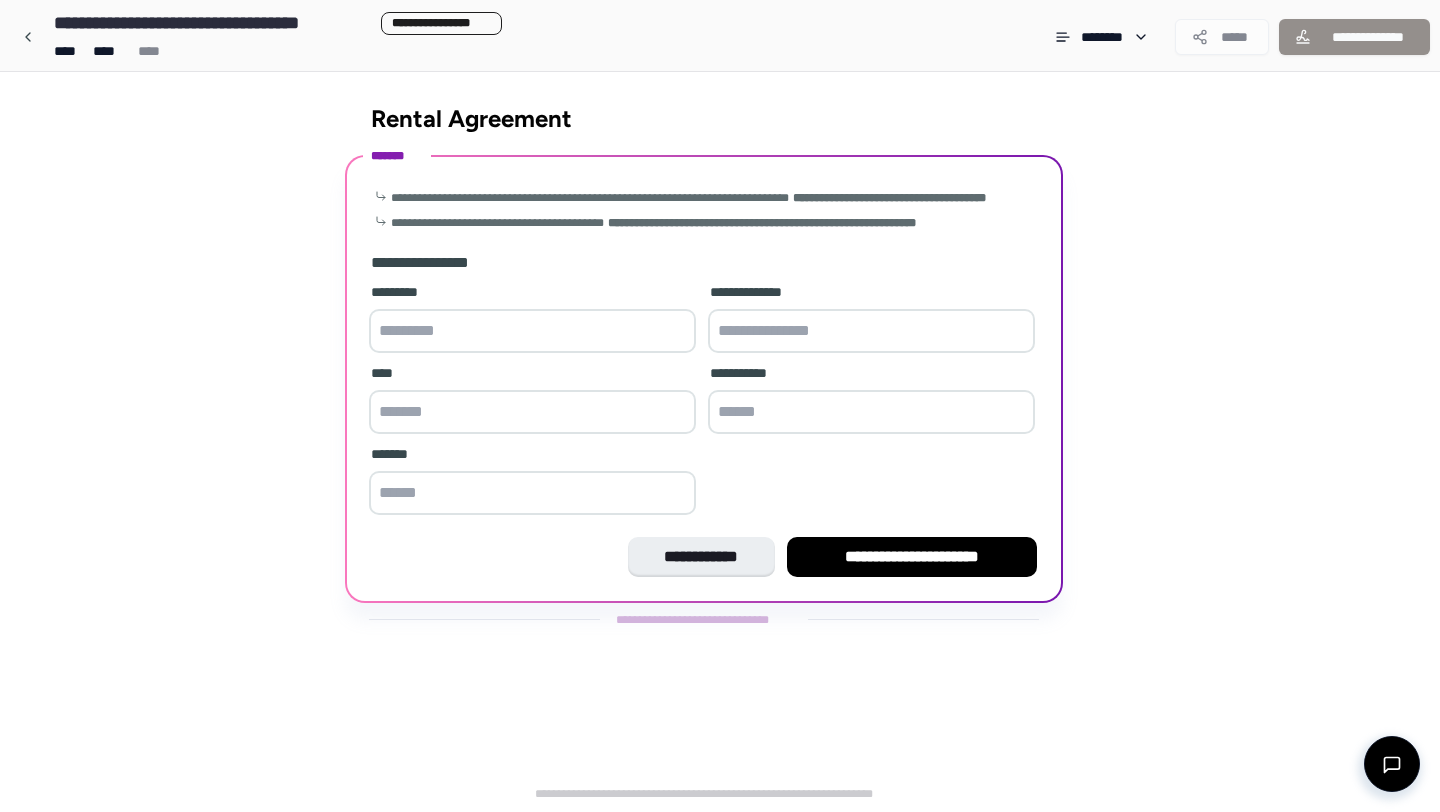 click at bounding box center [532, 331] 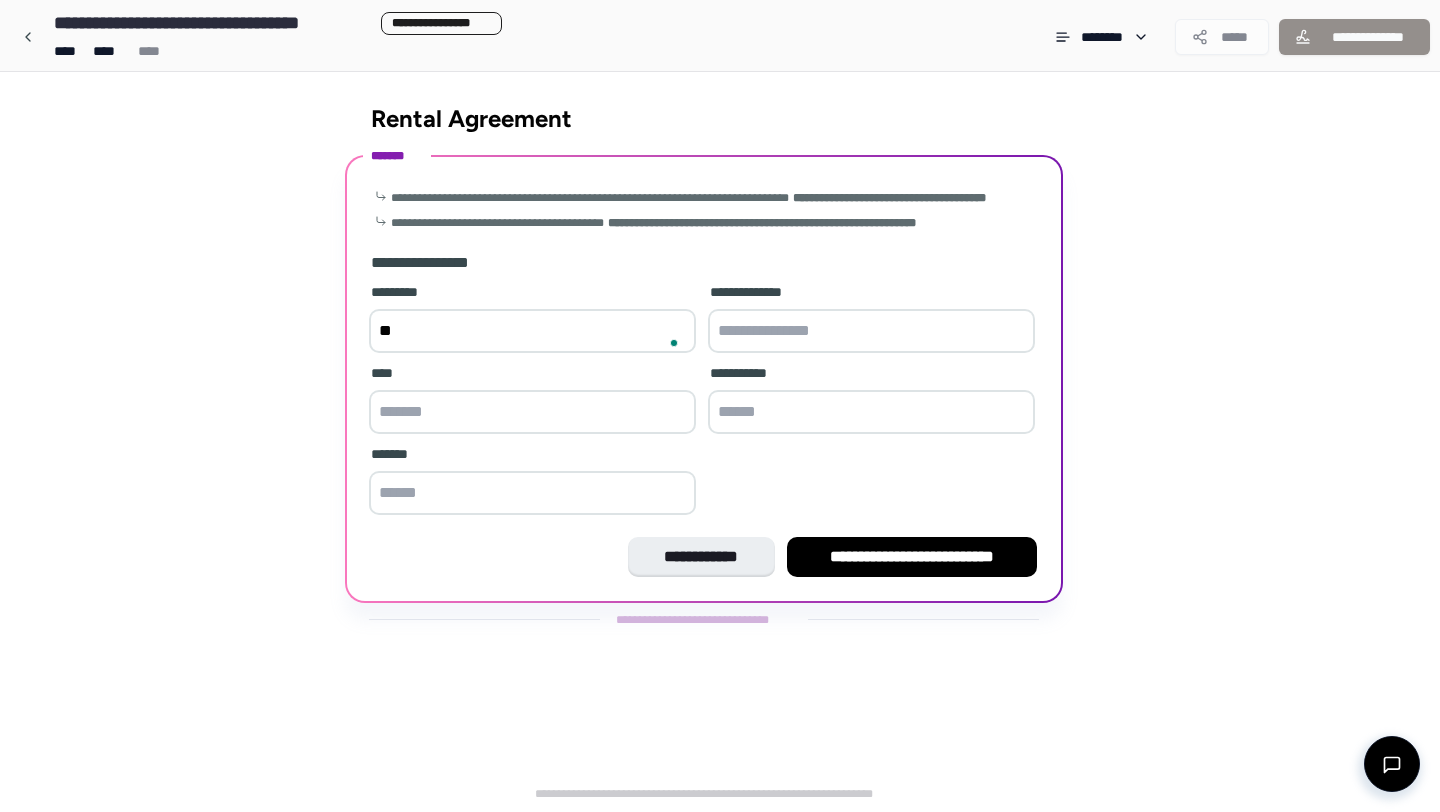 type on "*" 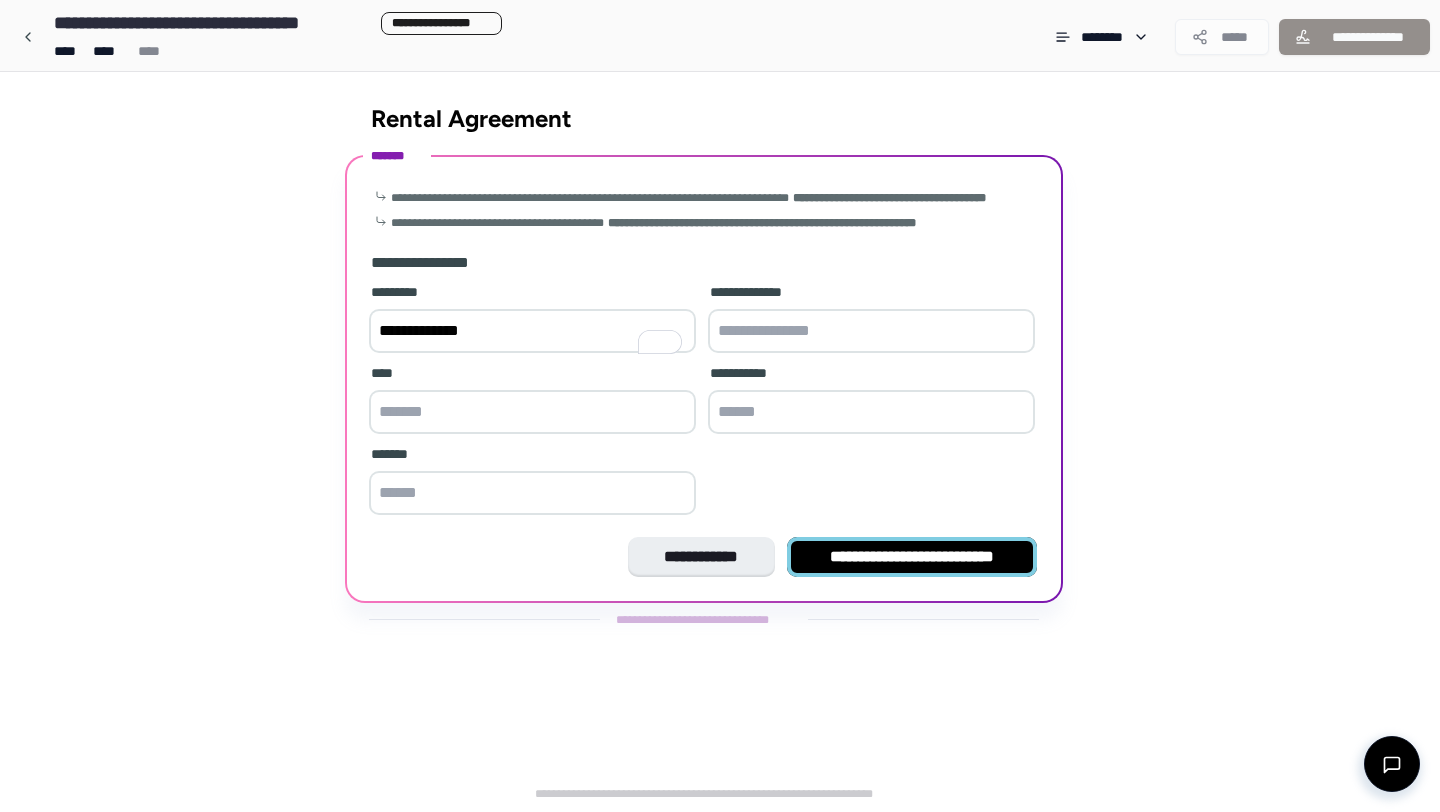 type on "**********" 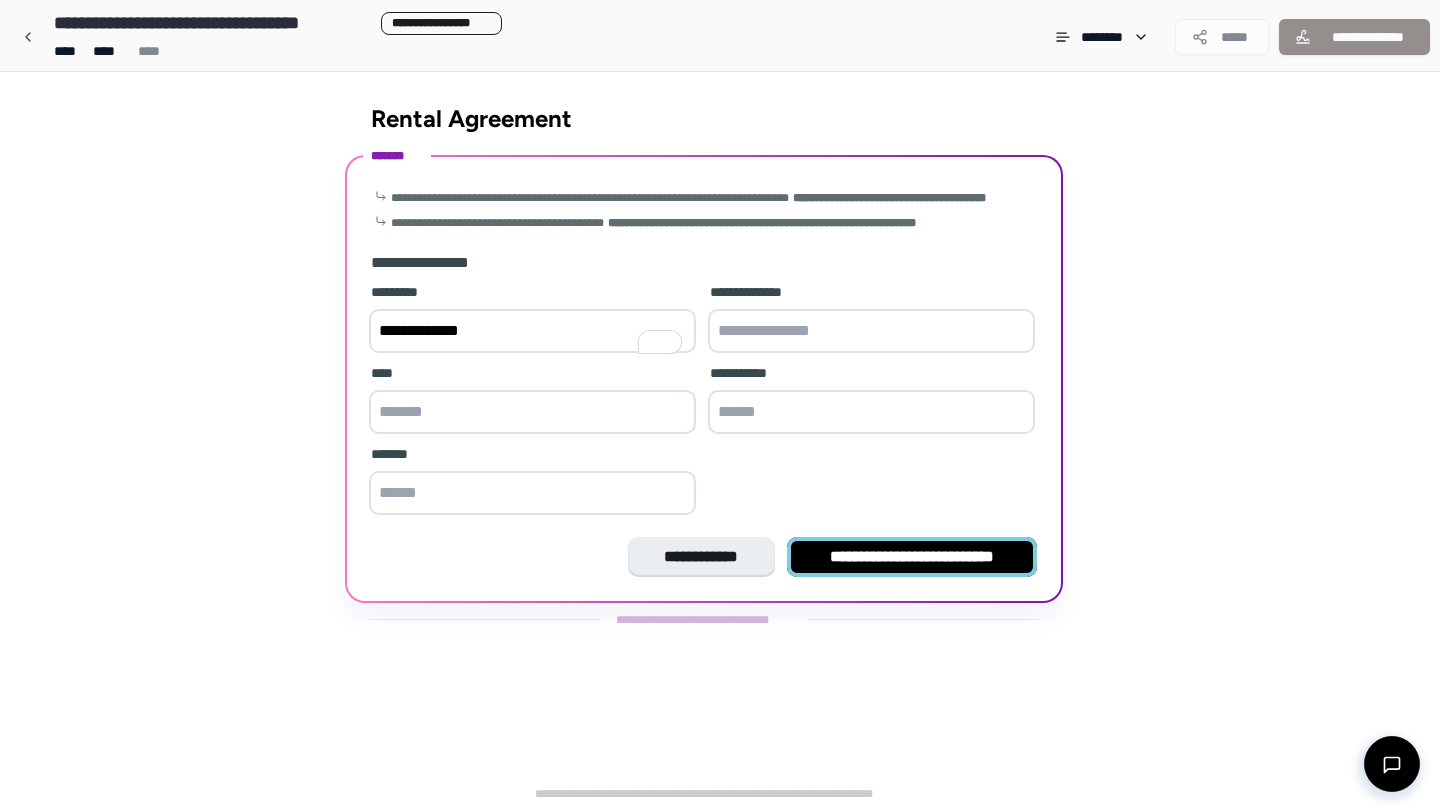 click on "**********" at bounding box center [912, 557] 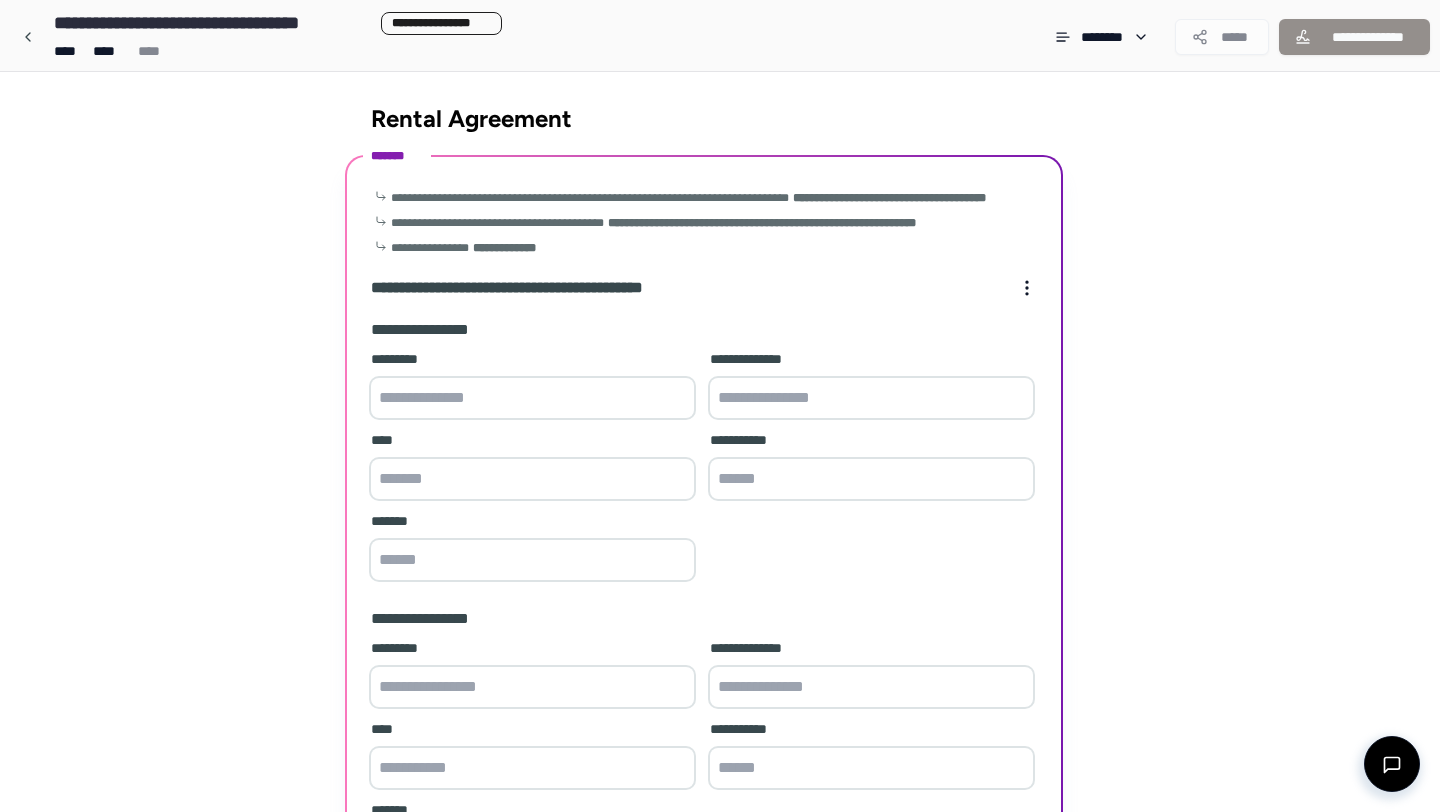 scroll, scrollTop: 243, scrollLeft: 0, axis: vertical 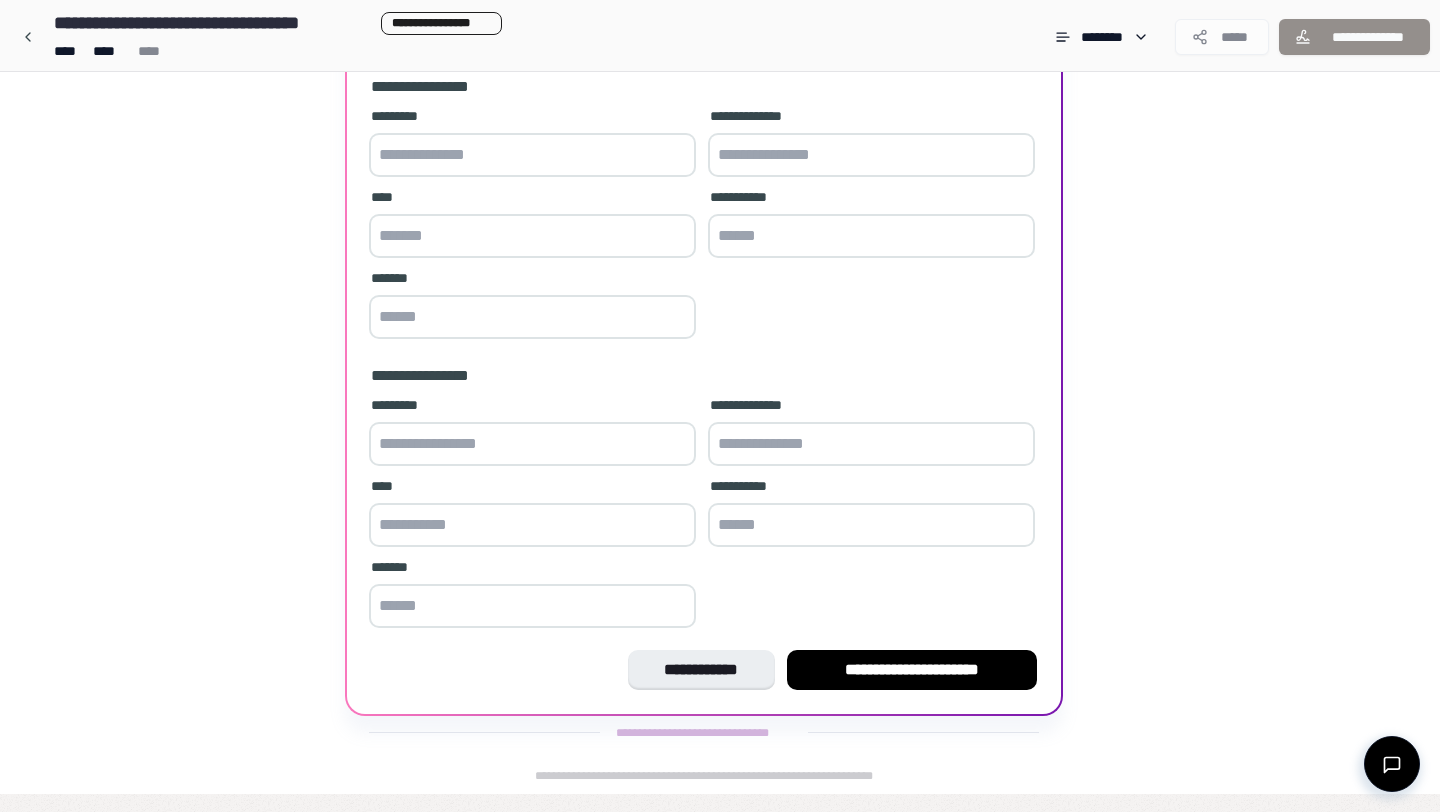 click at bounding box center [532, 155] 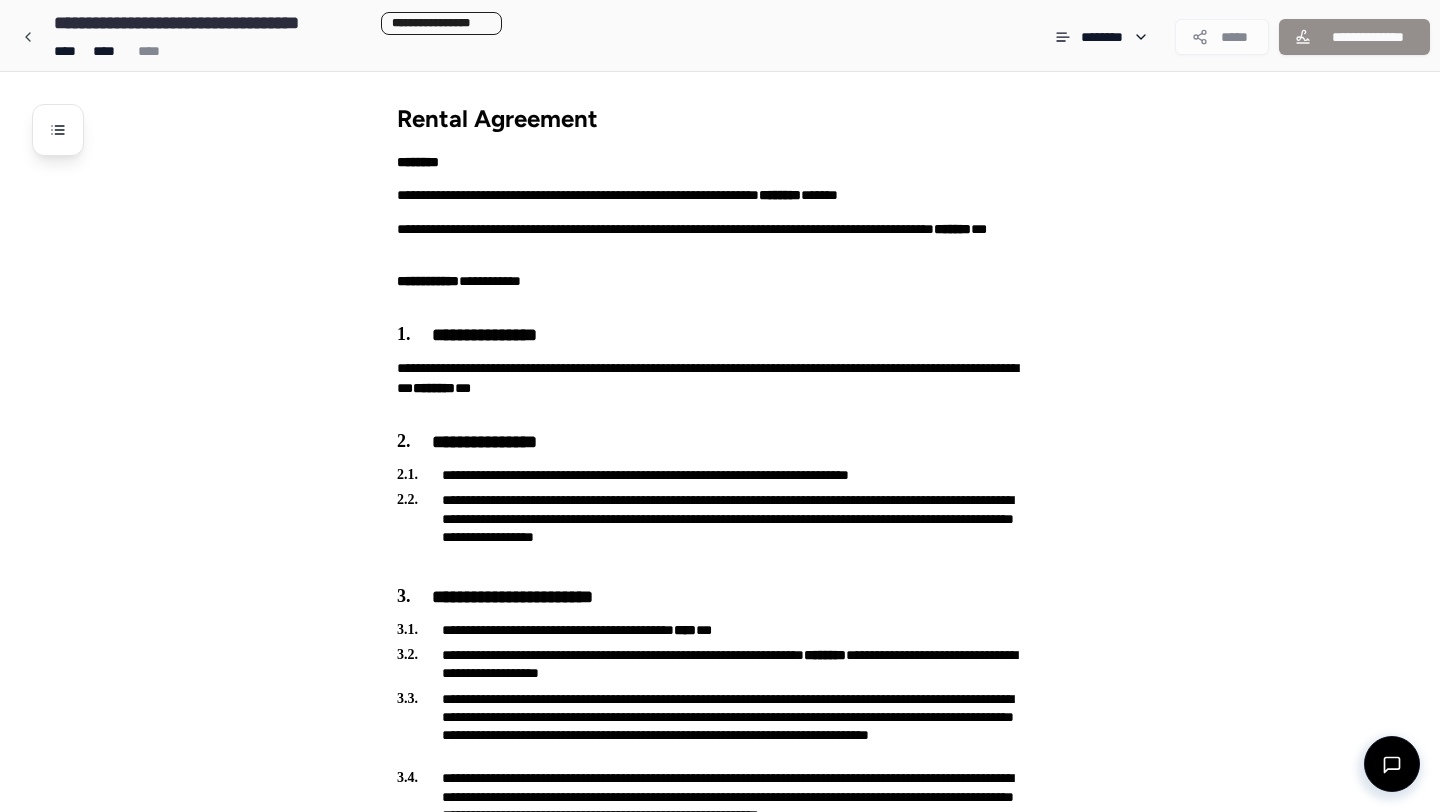 scroll, scrollTop: 546, scrollLeft: 0, axis: vertical 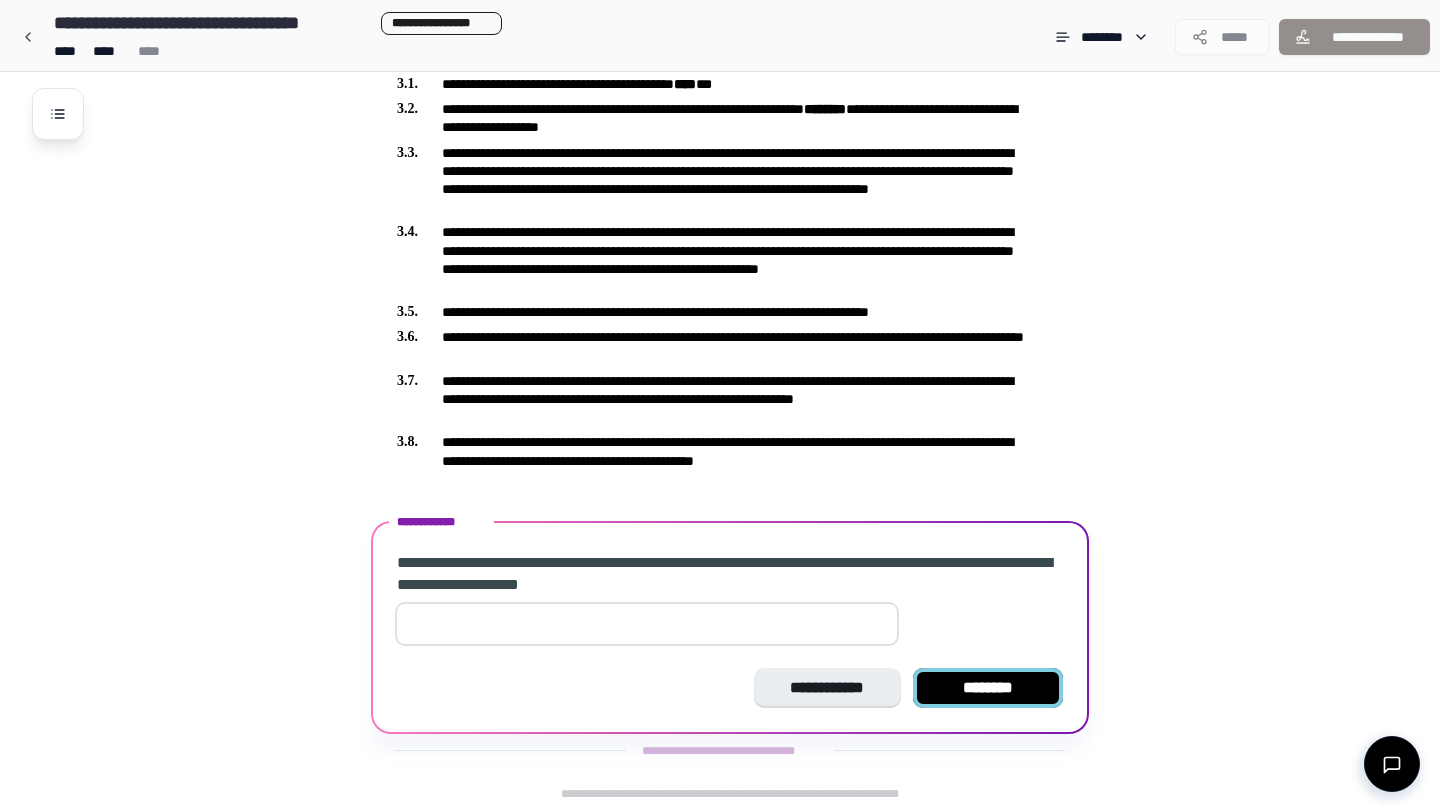 type on "*" 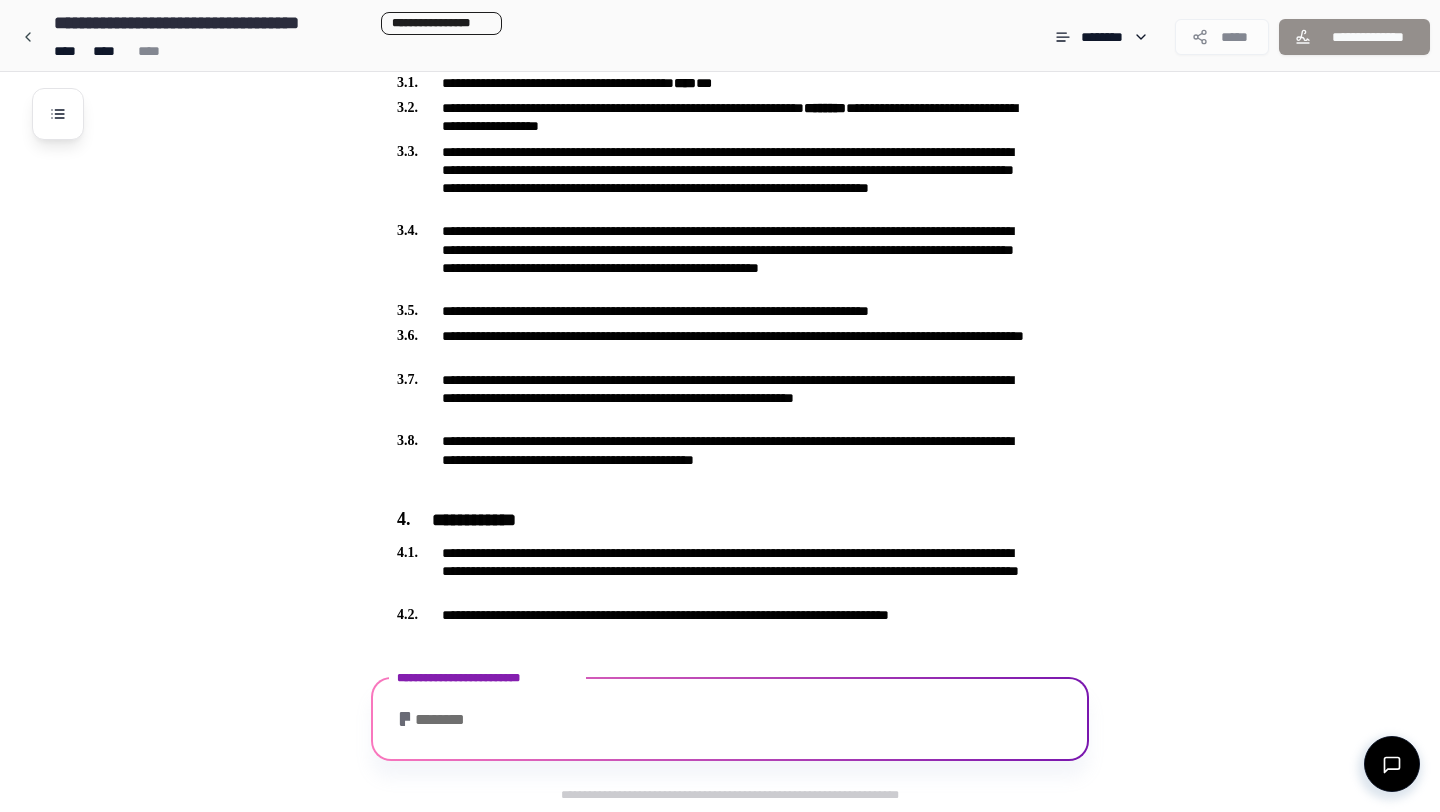scroll, scrollTop: 639, scrollLeft: 0, axis: vertical 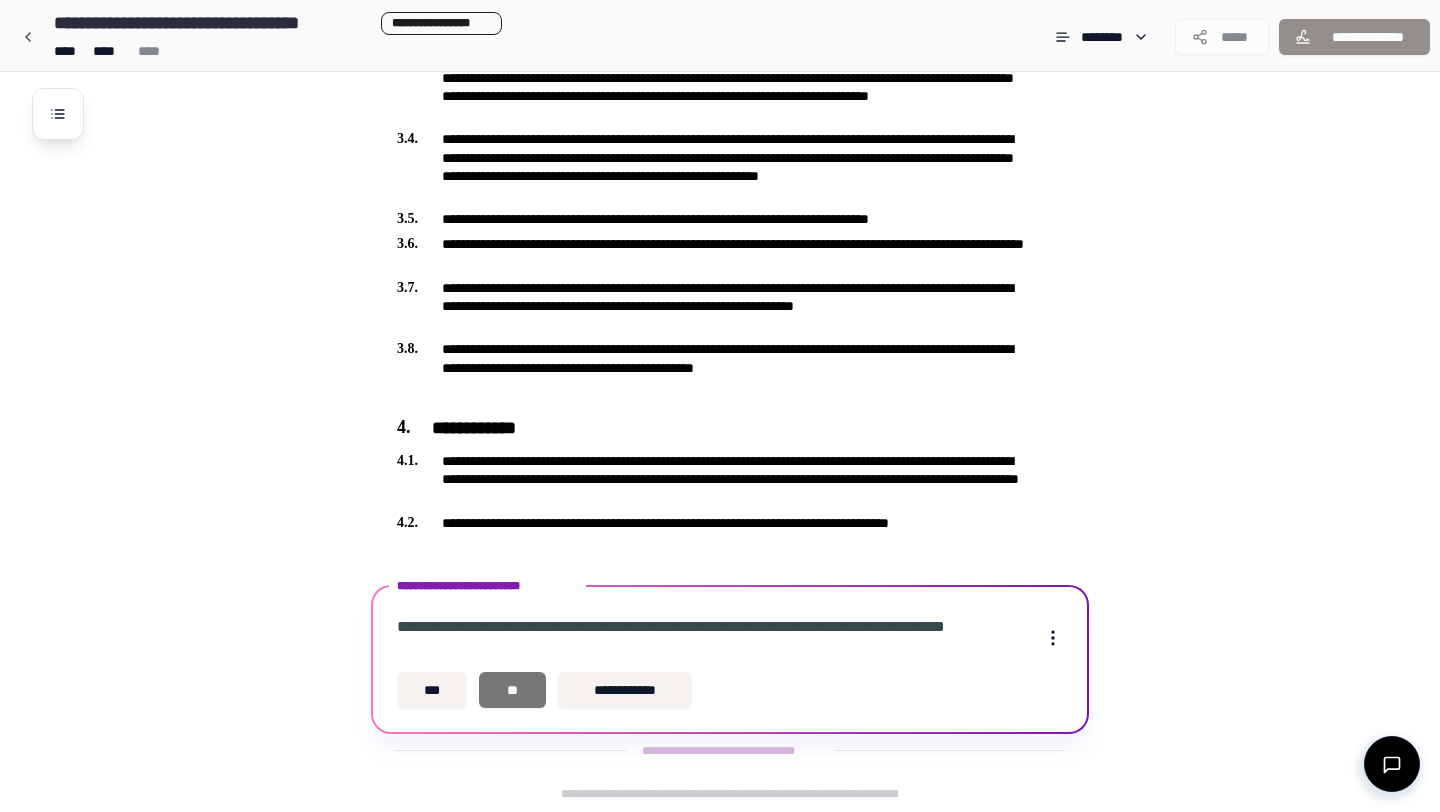 click on "**" at bounding box center (512, 690) 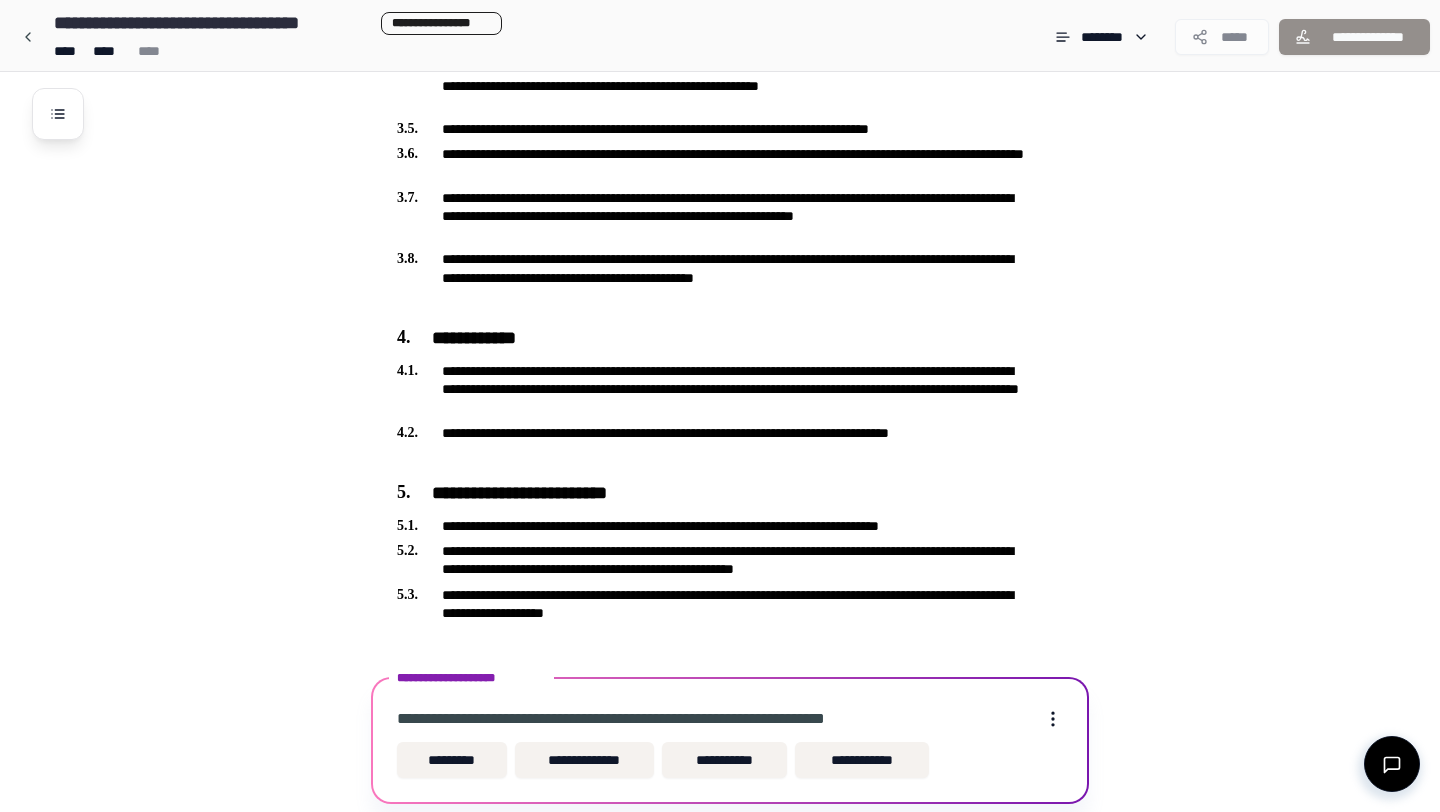 scroll, scrollTop: 799, scrollLeft: 0, axis: vertical 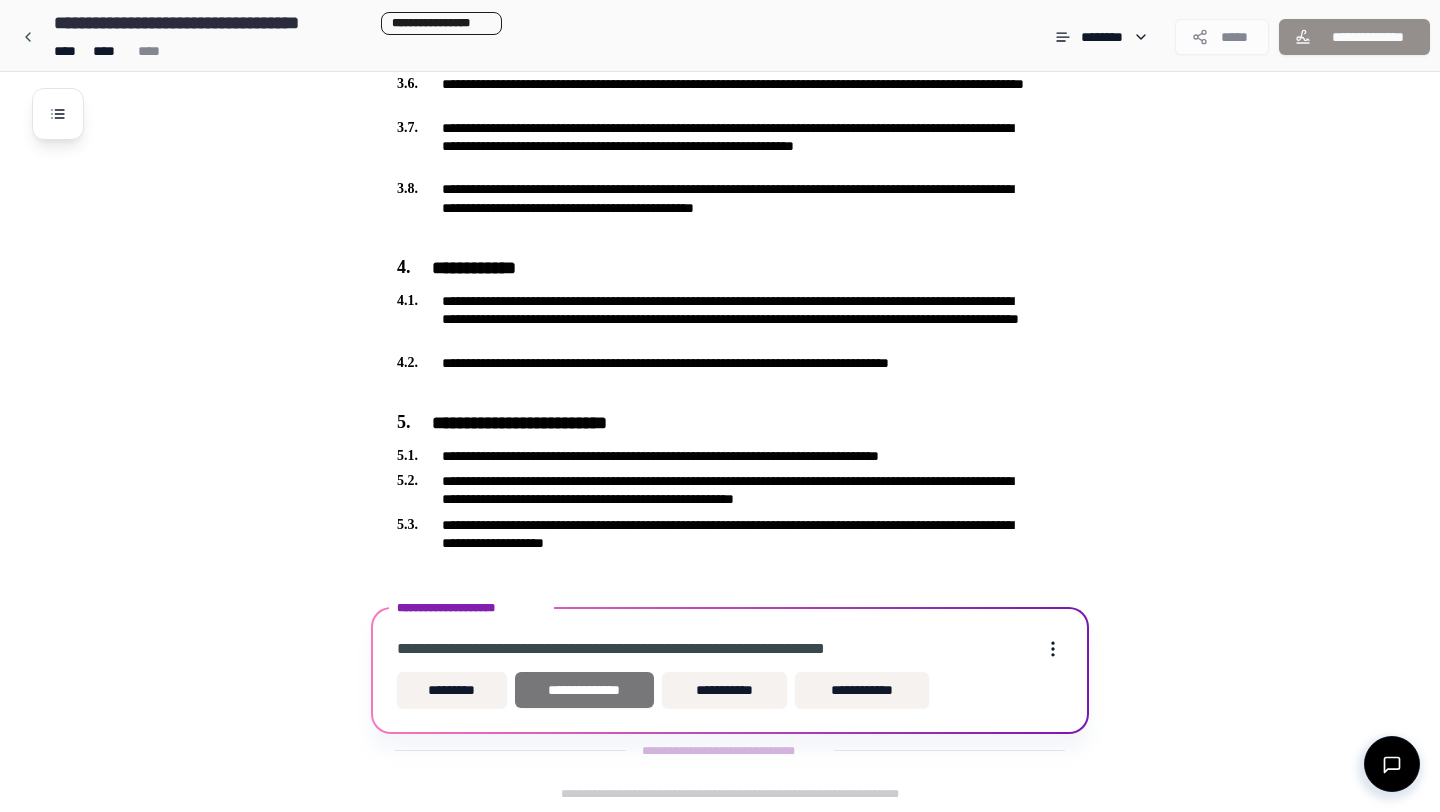 click on "**********" at bounding box center [584, 690] 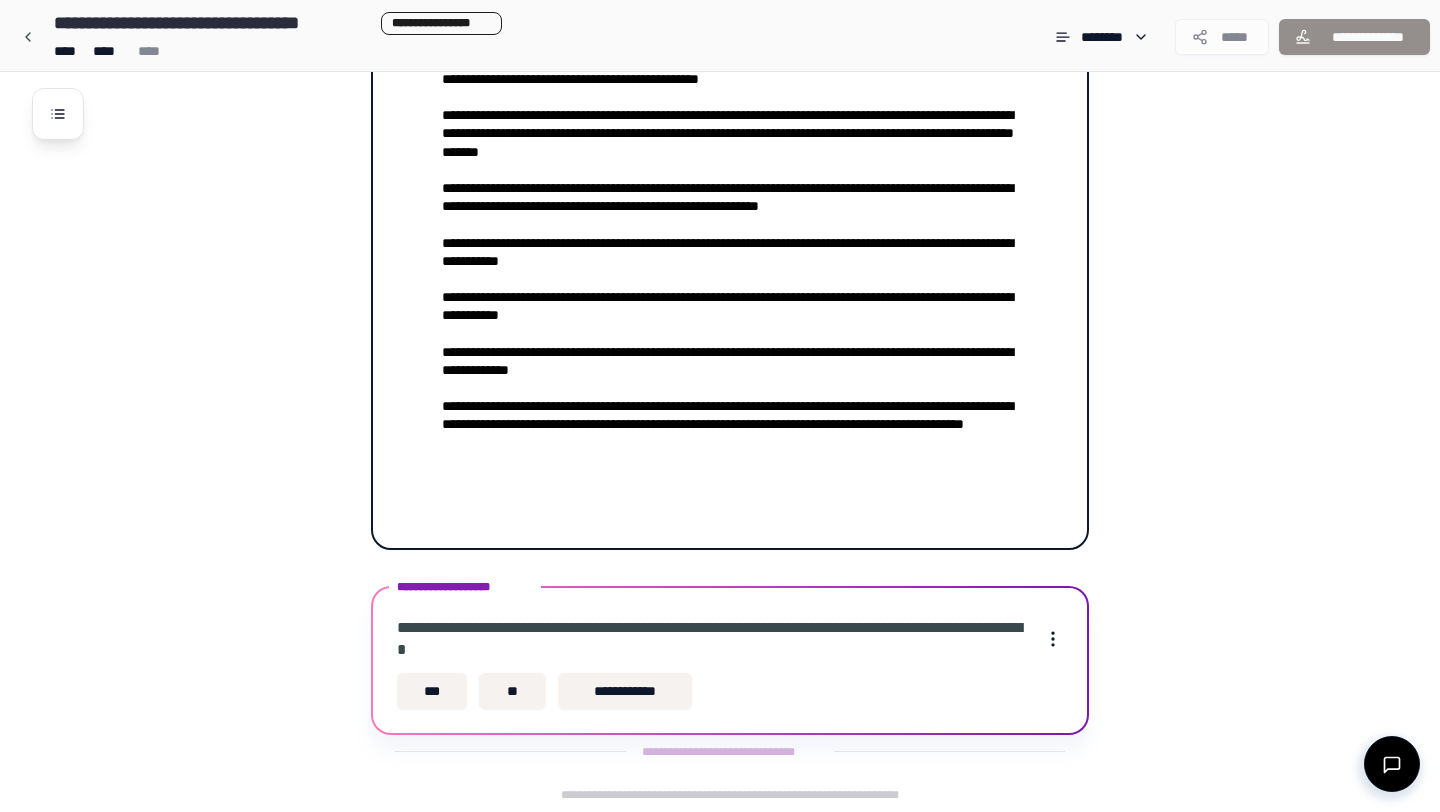 scroll, scrollTop: 2420, scrollLeft: 0, axis: vertical 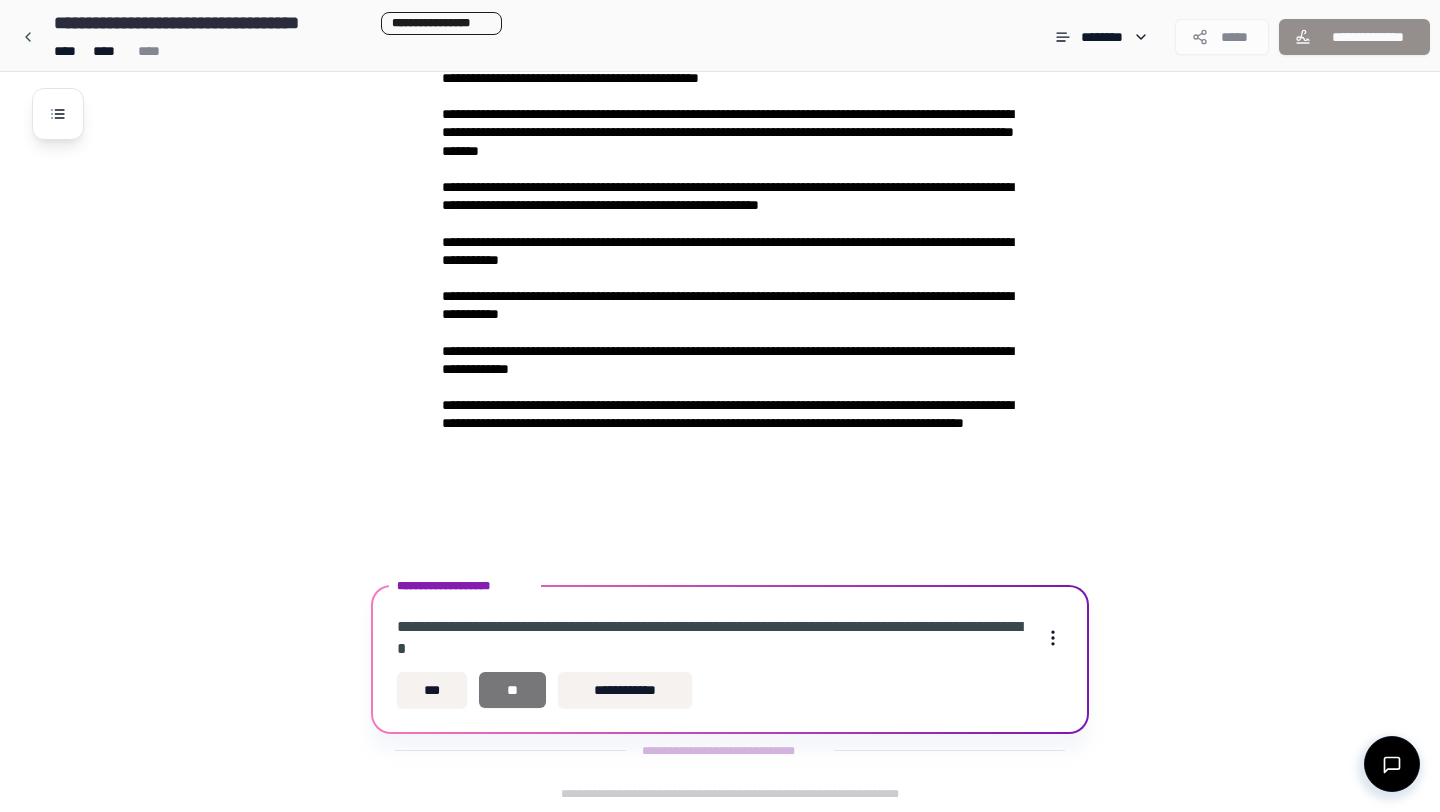 click on "**" at bounding box center [512, 690] 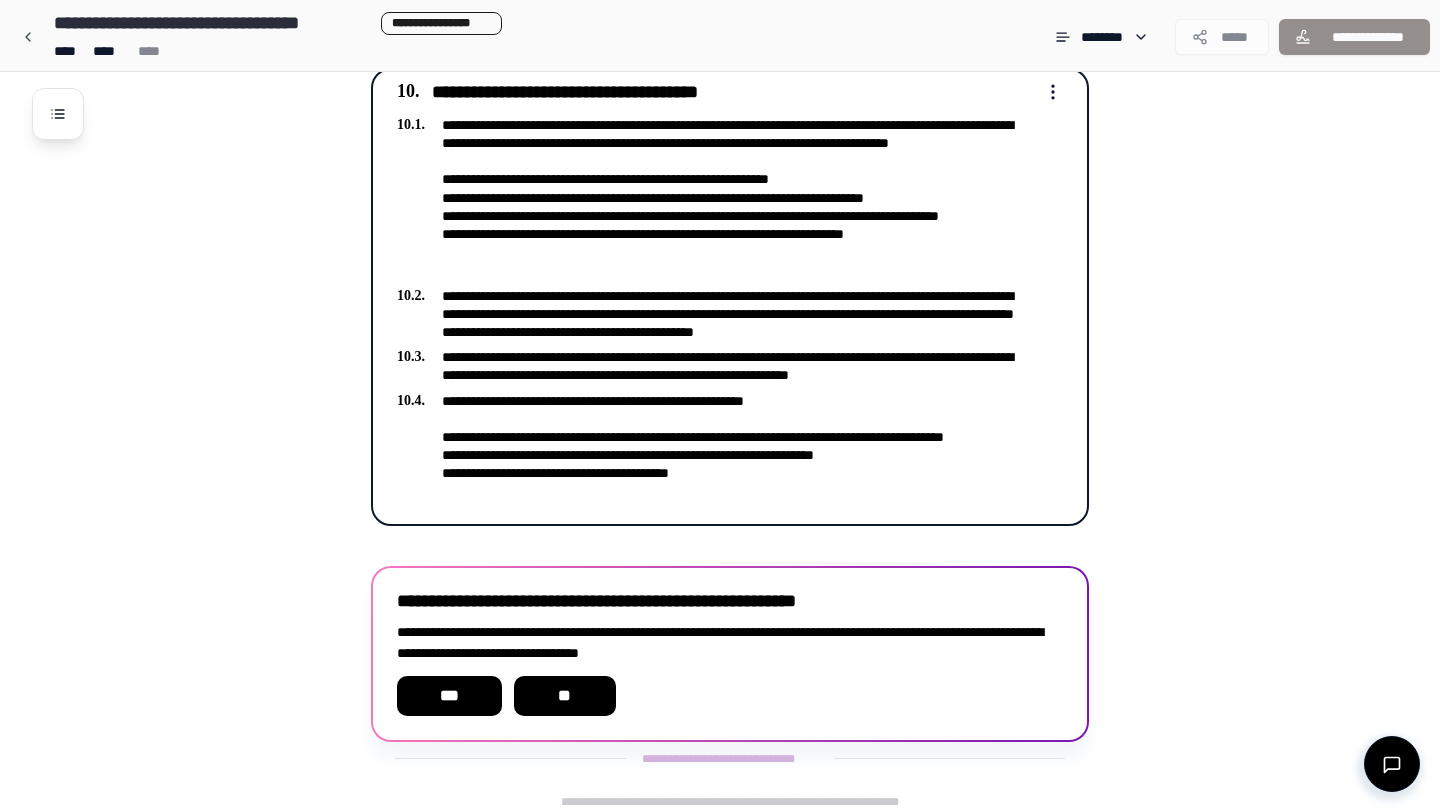 scroll, scrollTop: 3226, scrollLeft: 0, axis: vertical 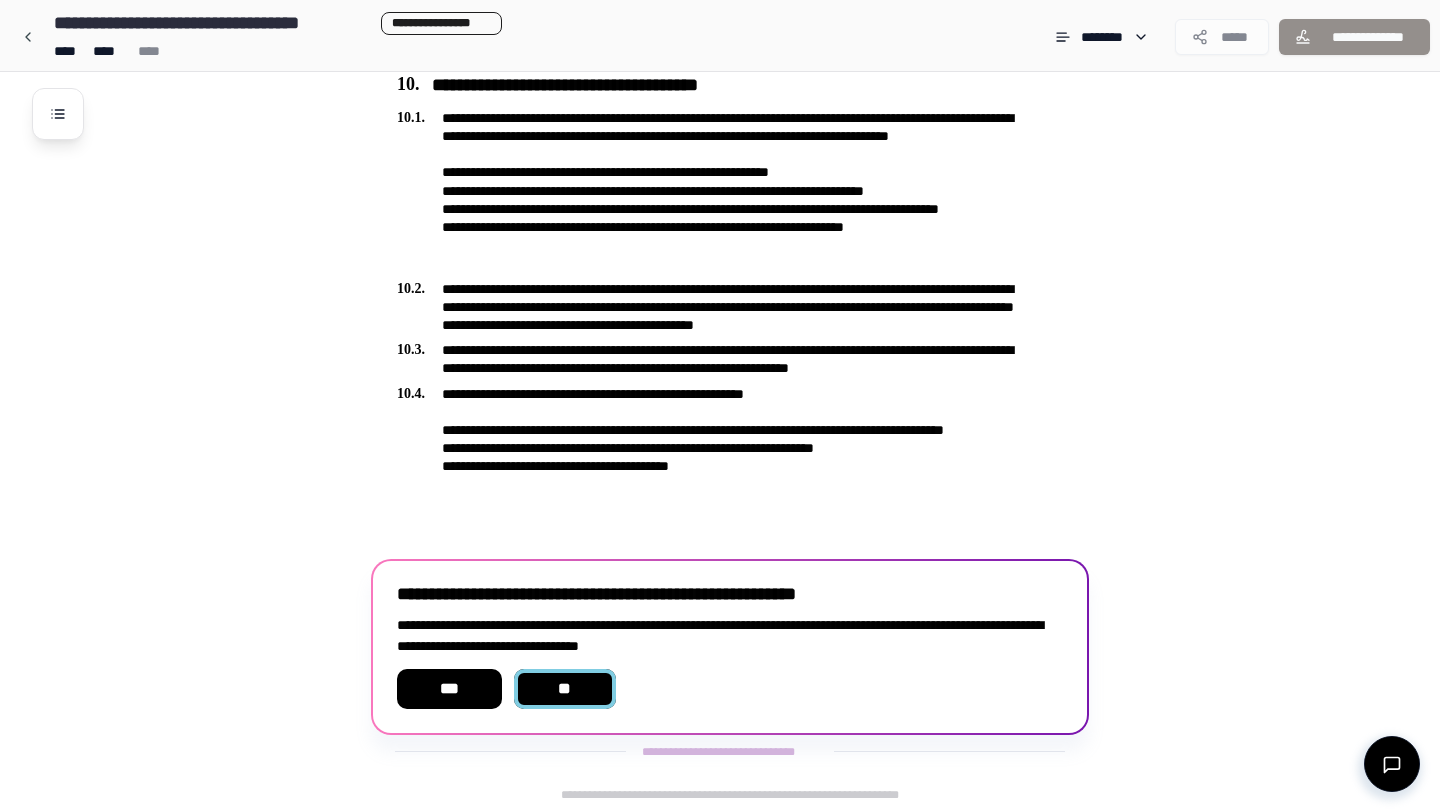 click on "**" at bounding box center [565, 689] 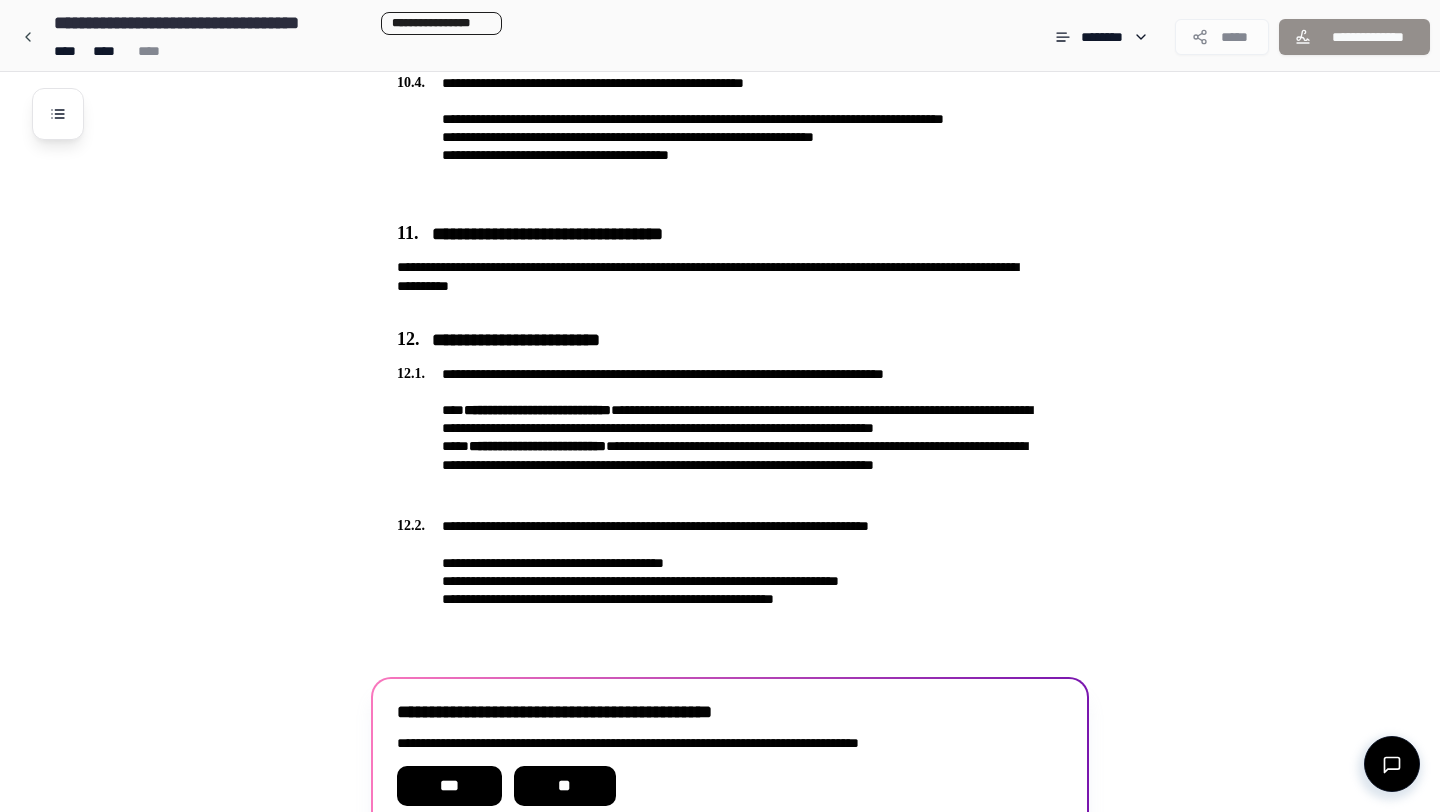 scroll, scrollTop: 3635, scrollLeft: 0, axis: vertical 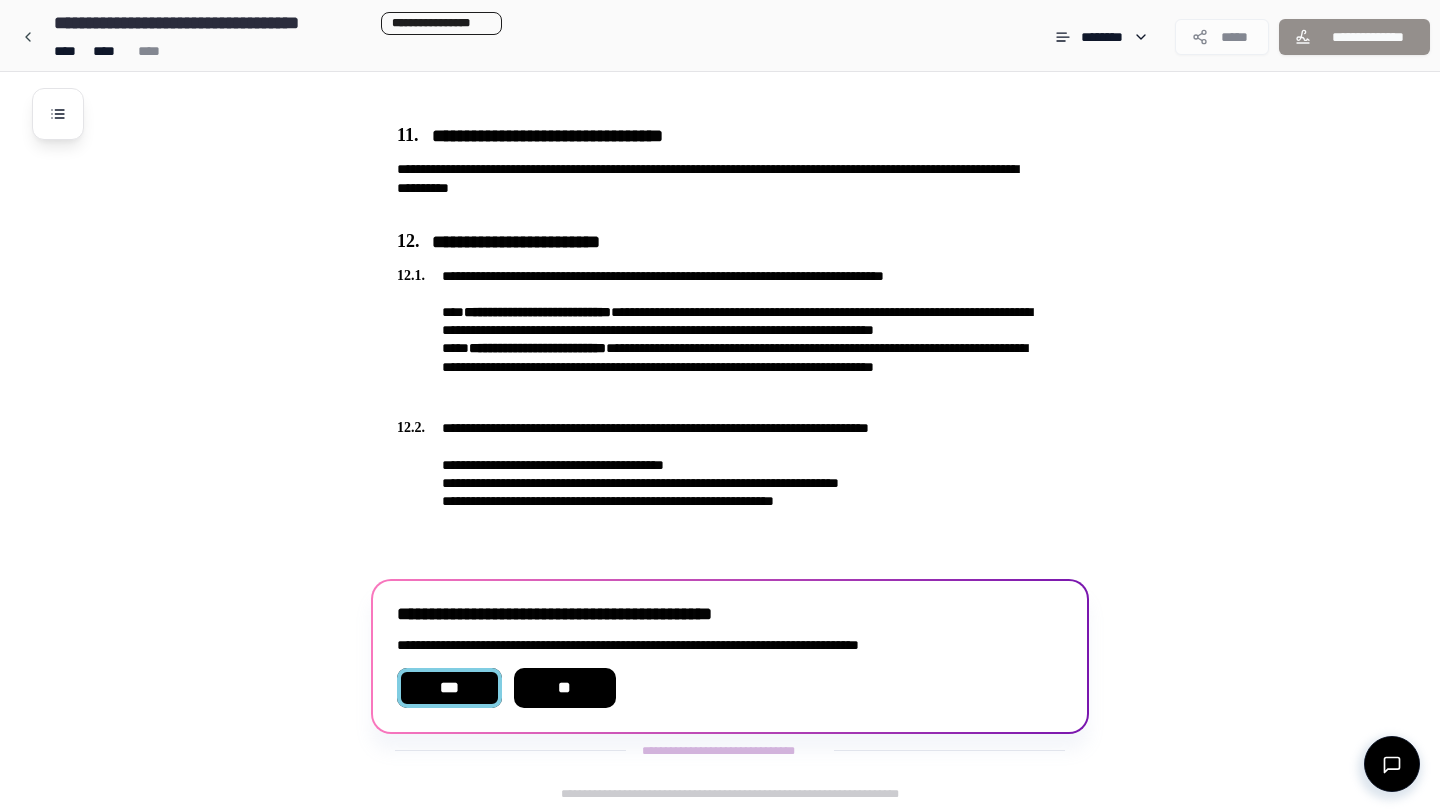 click on "***" at bounding box center [449, 688] 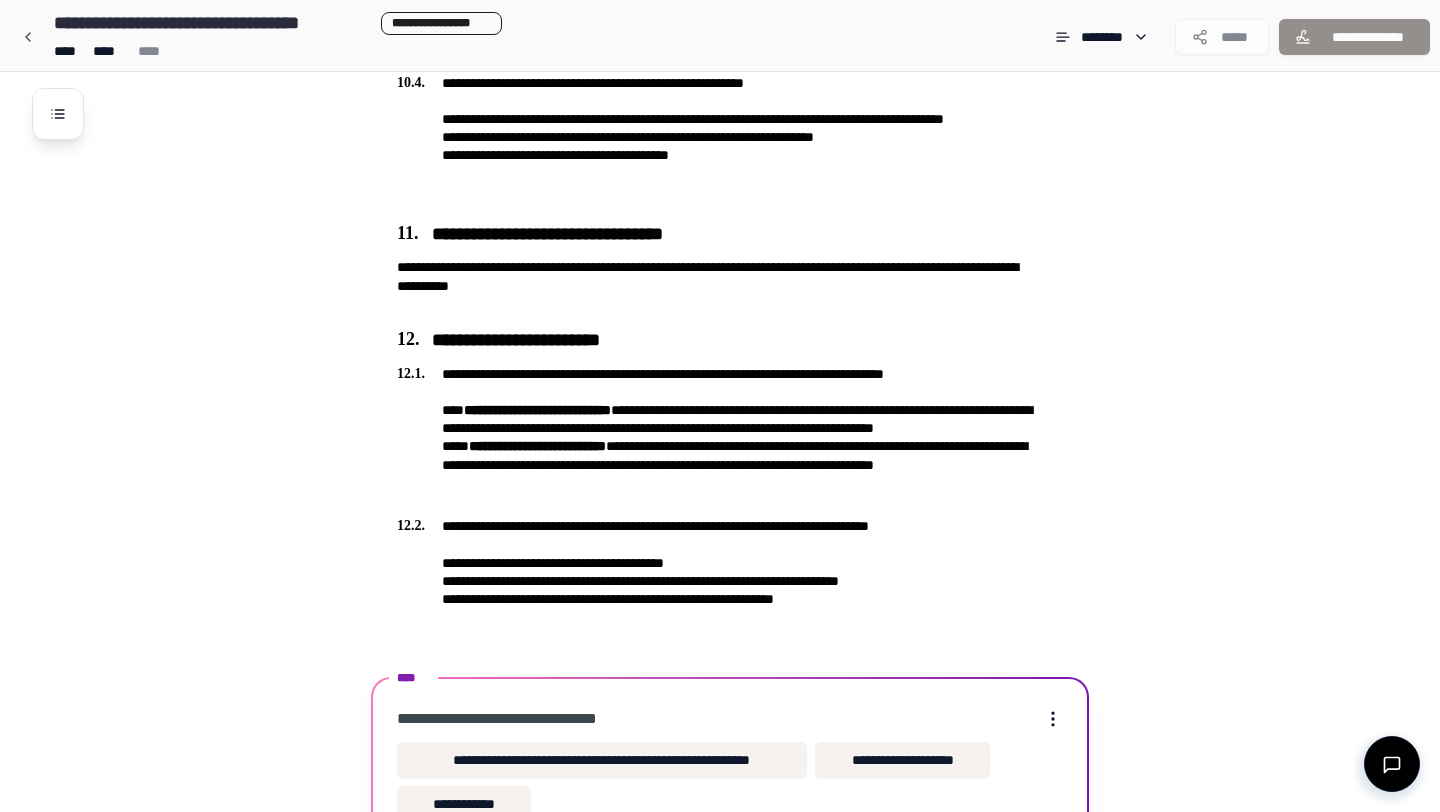 scroll, scrollTop: 3651, scrollLeft: 0, axis: vertical 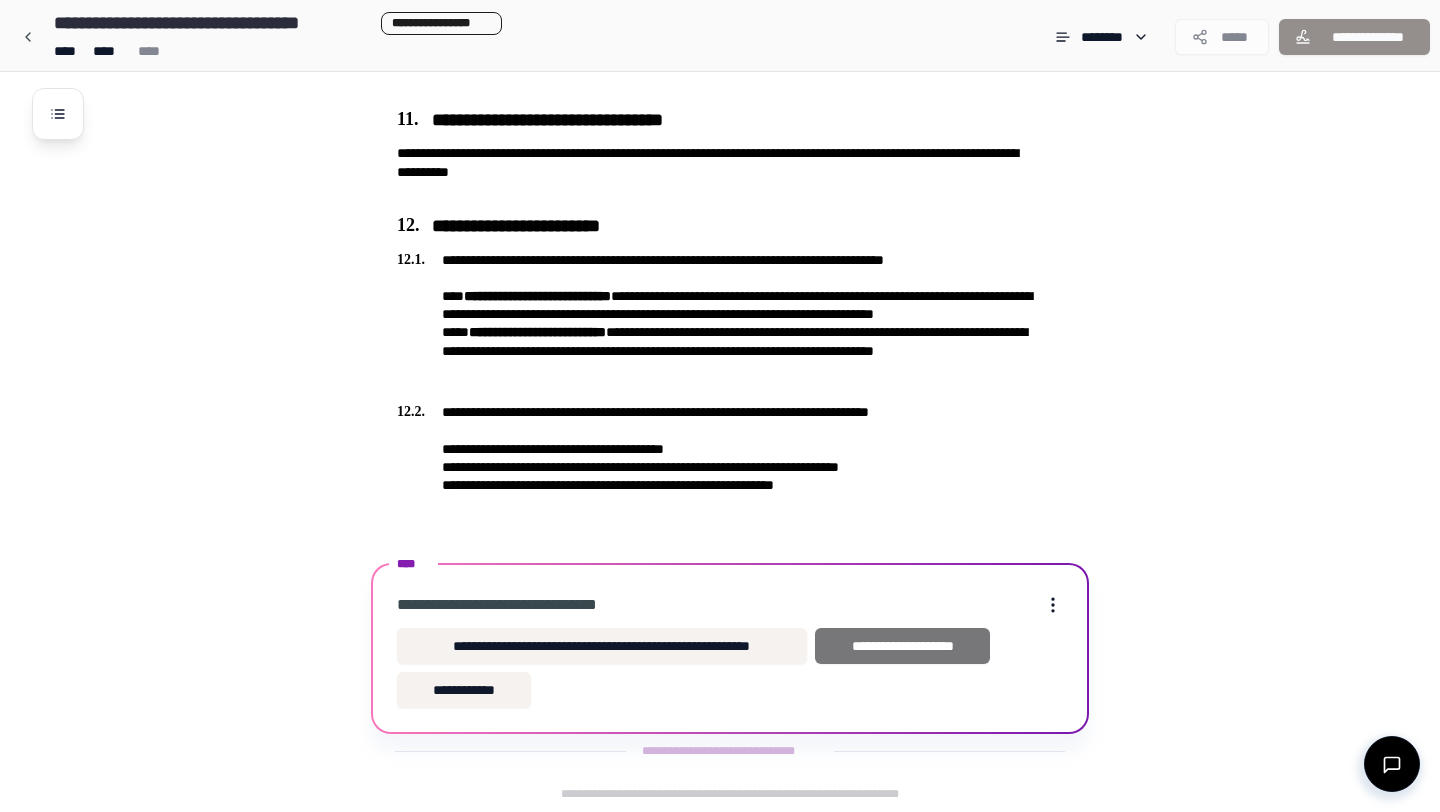click on "**********" at bounding box center [902, 646] 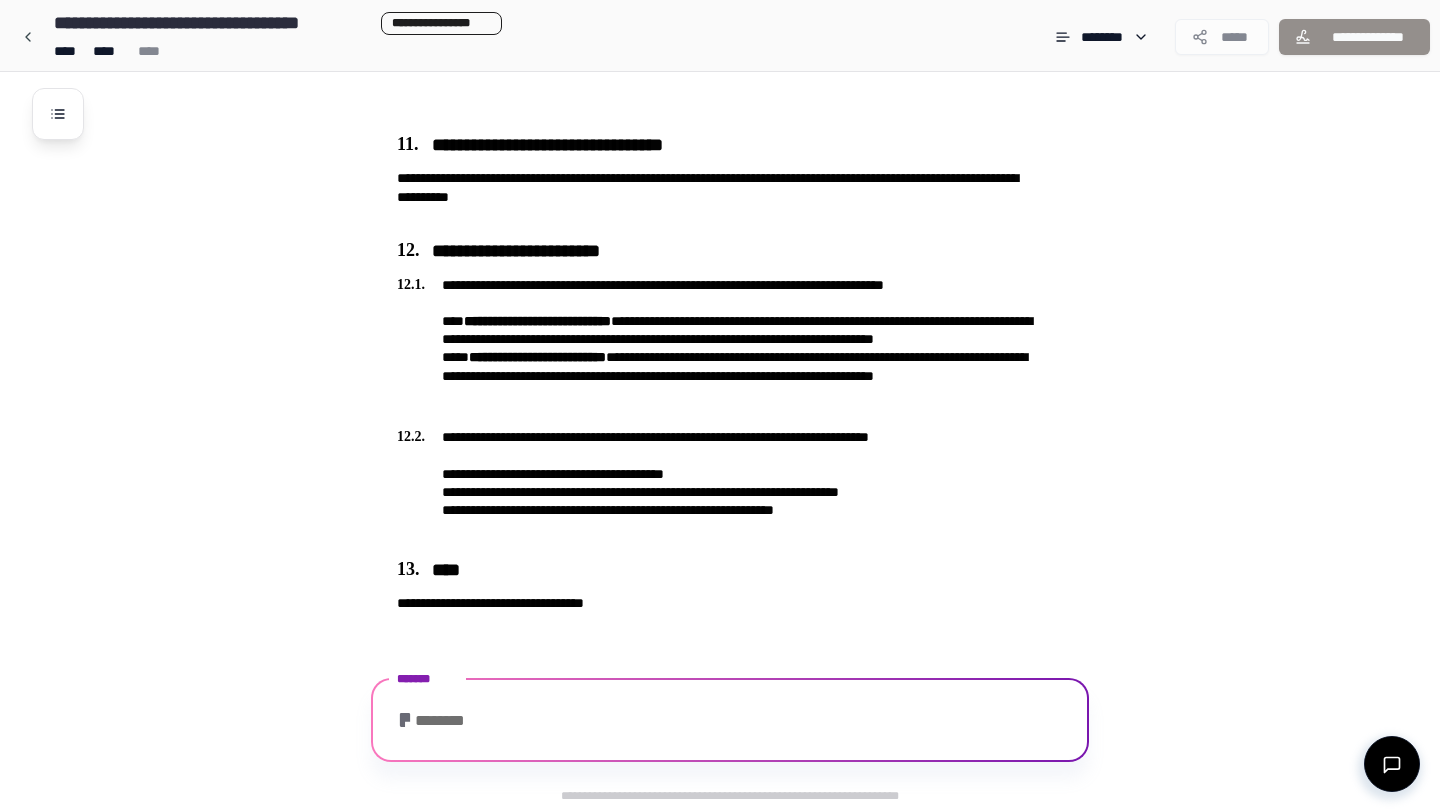 scroll, scrollTop: 3724, scrollLeft: 0, axis: vertical 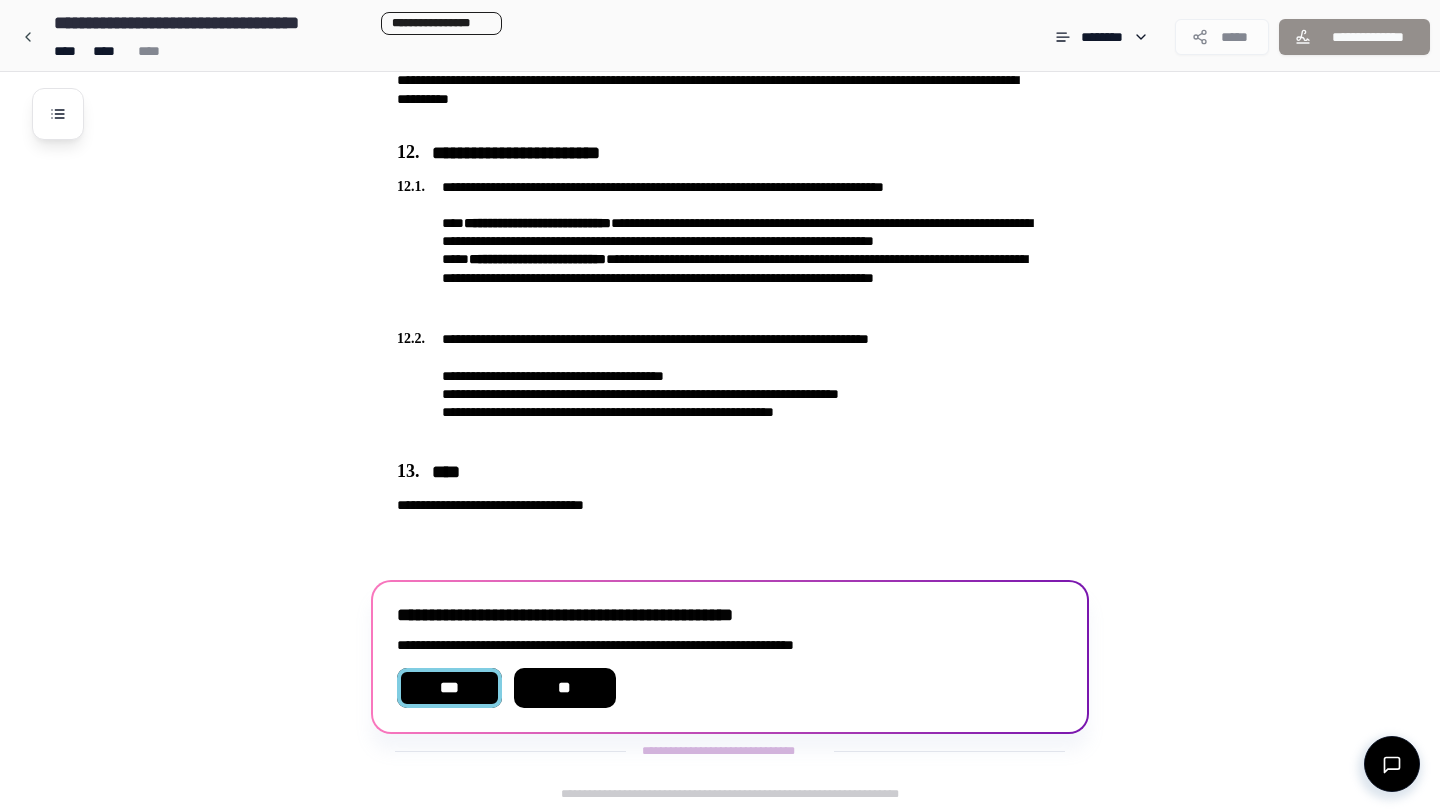 click on "***" at bounding box center [449, 688] 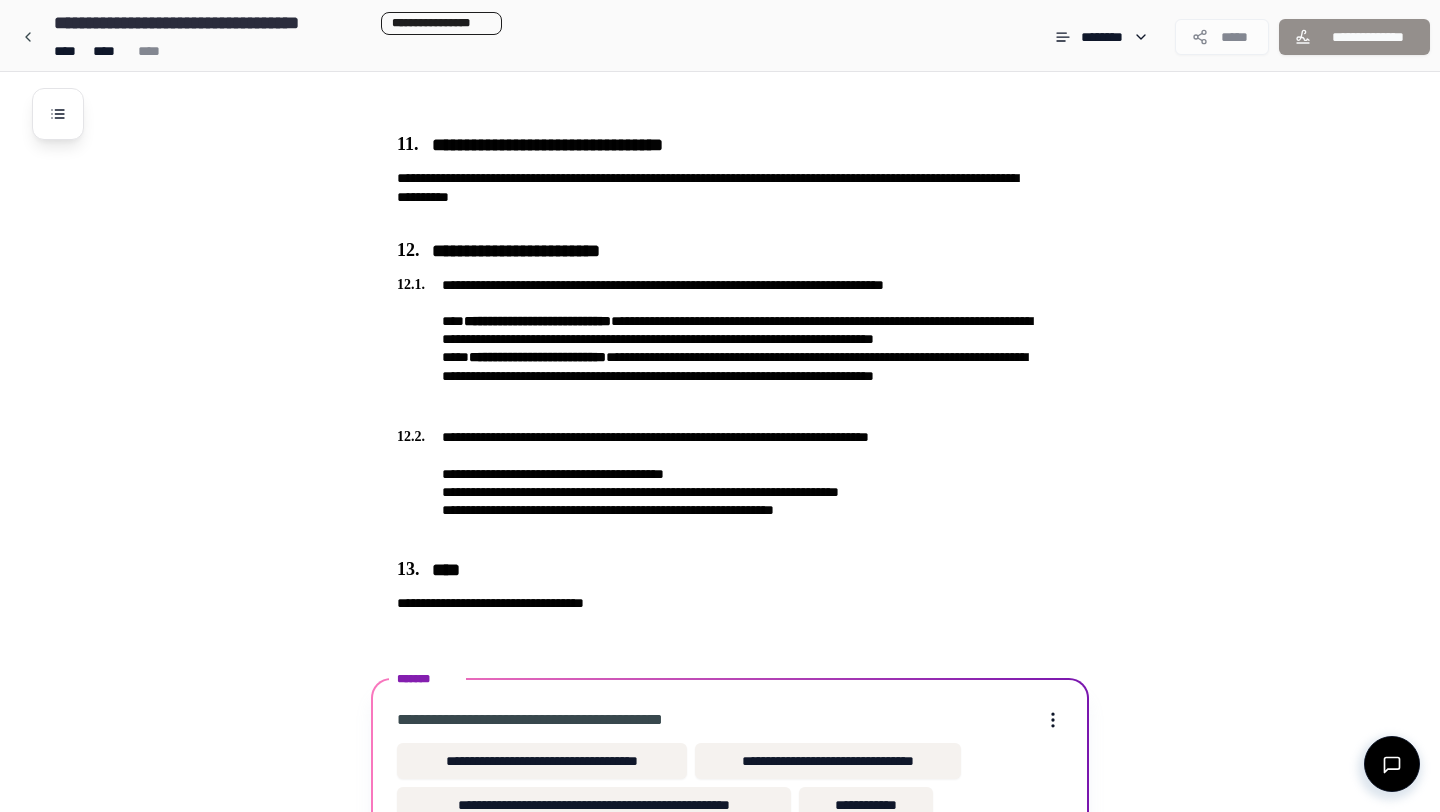 scroll, scrollTop: 3740, scrollLeft: 0, axis: vertical 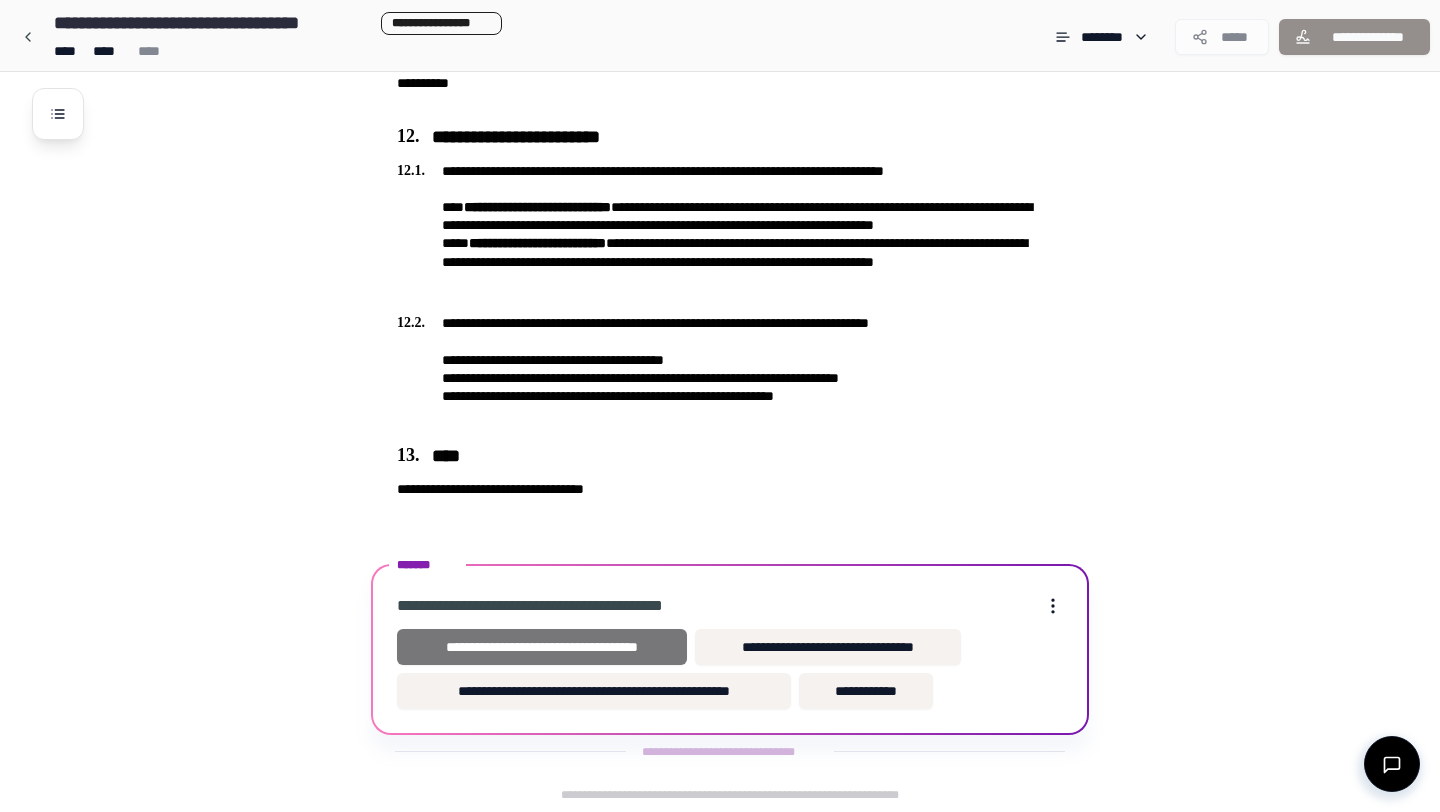 click on "**********" at bounding box center [542, 647] 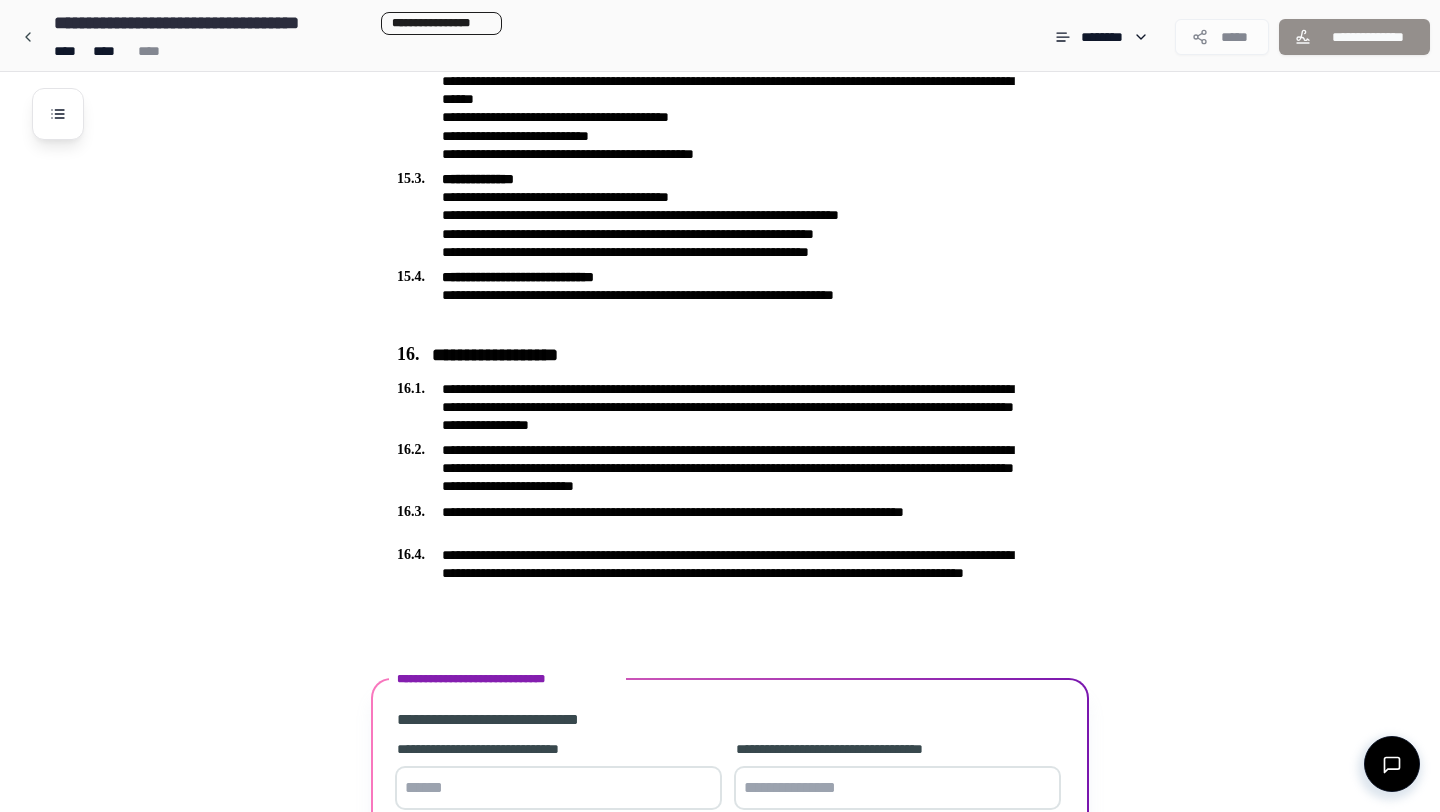 scroll, scrollTop: 4657, scrollLeft: 0, axis: vertical 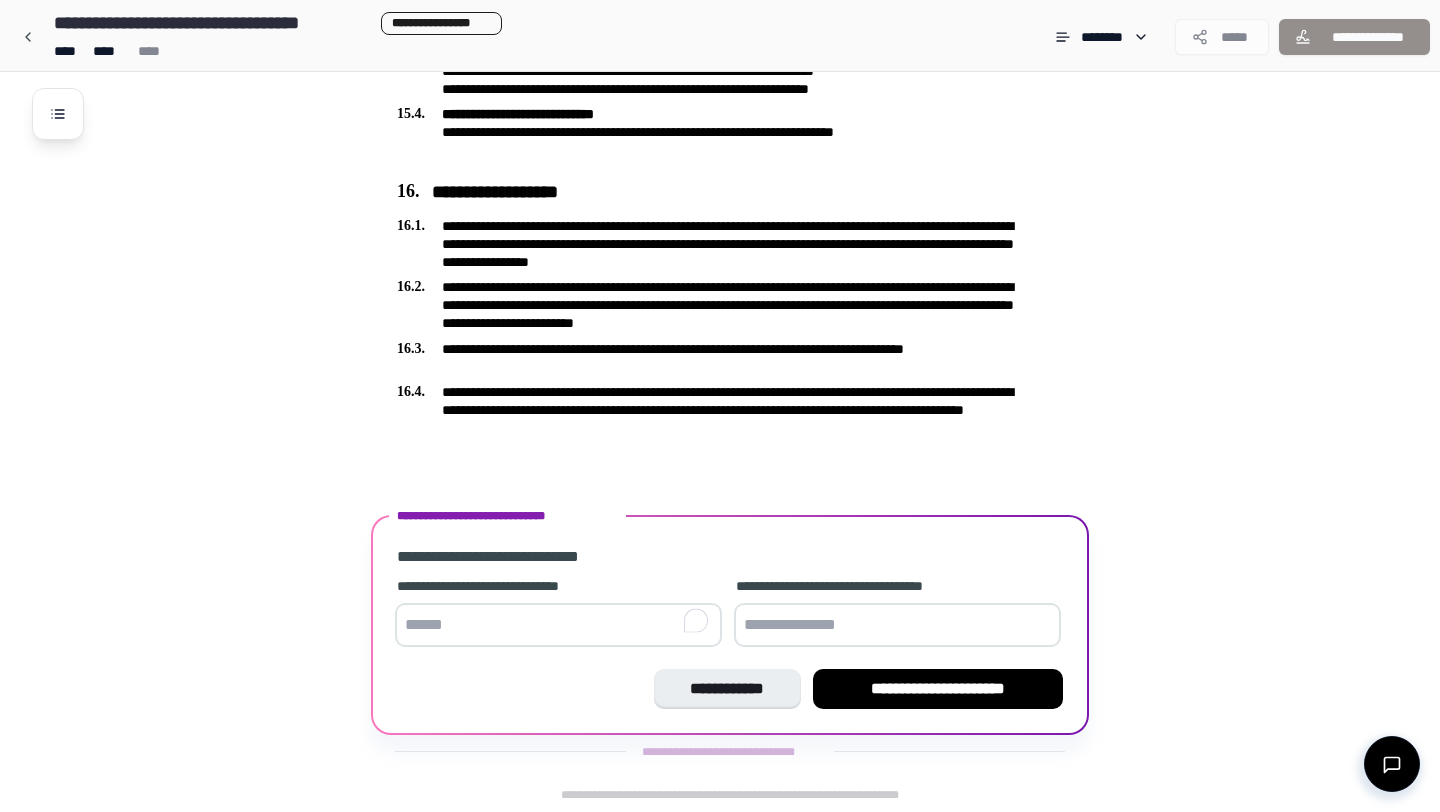 click at bounding box center [558, 625] 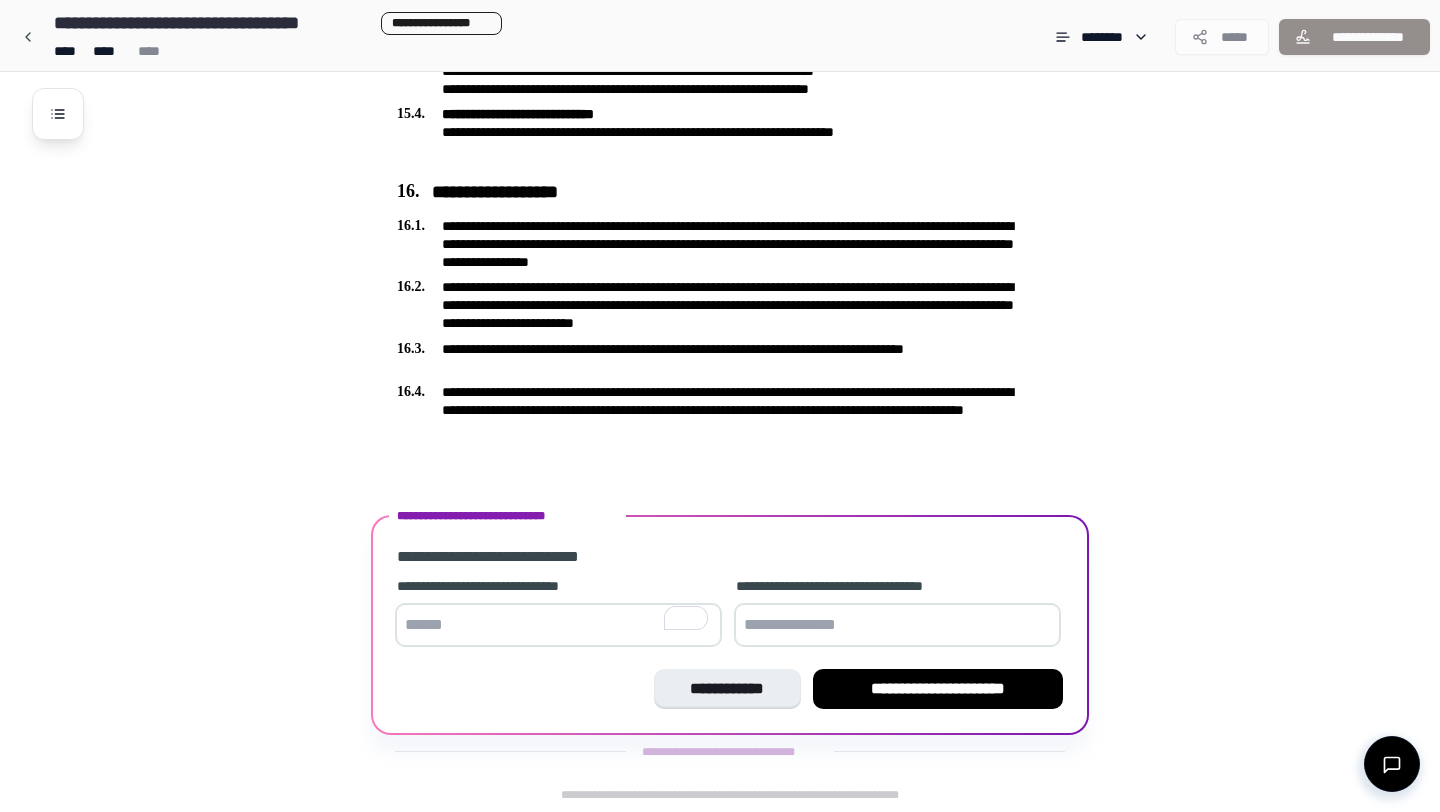 type on "*" 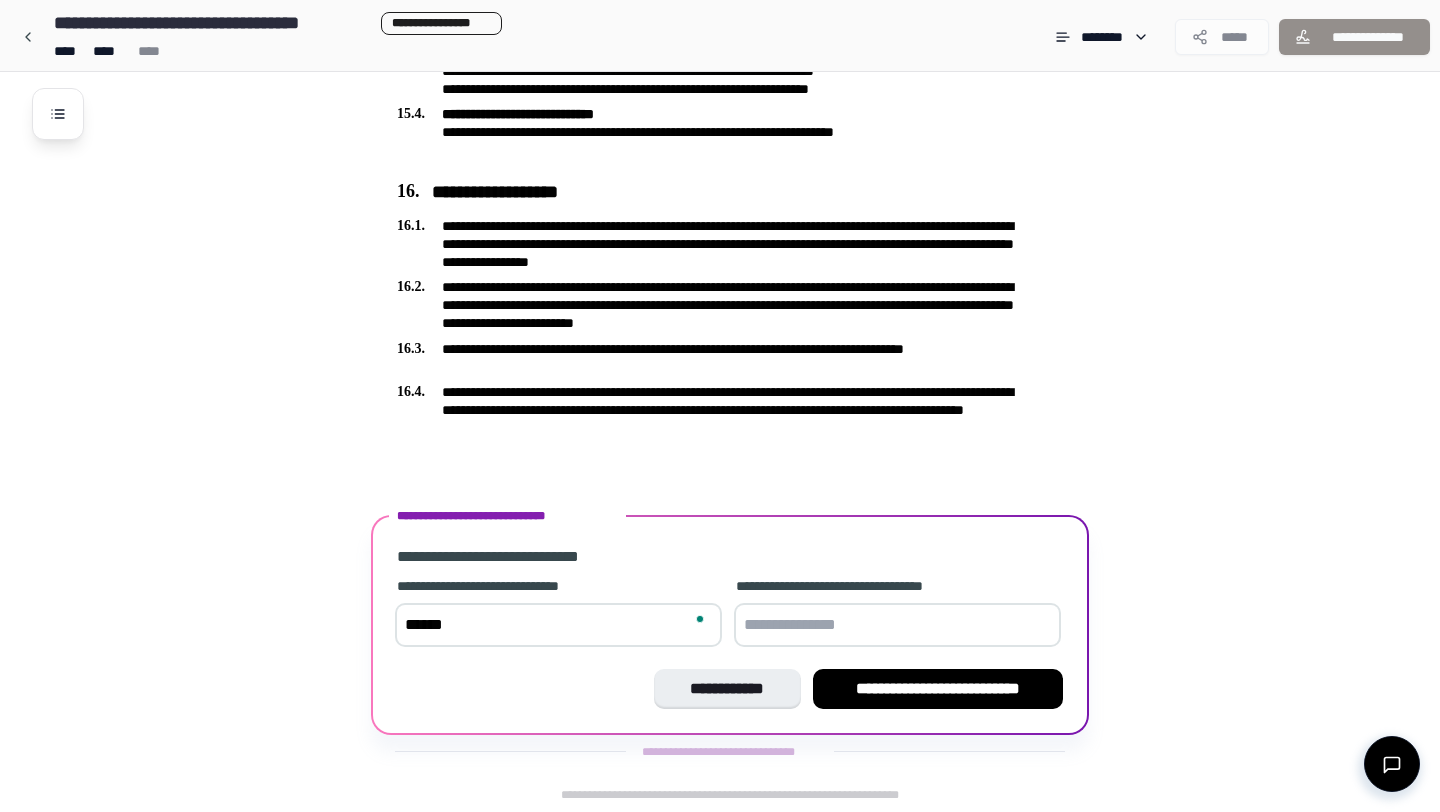 type on "******" 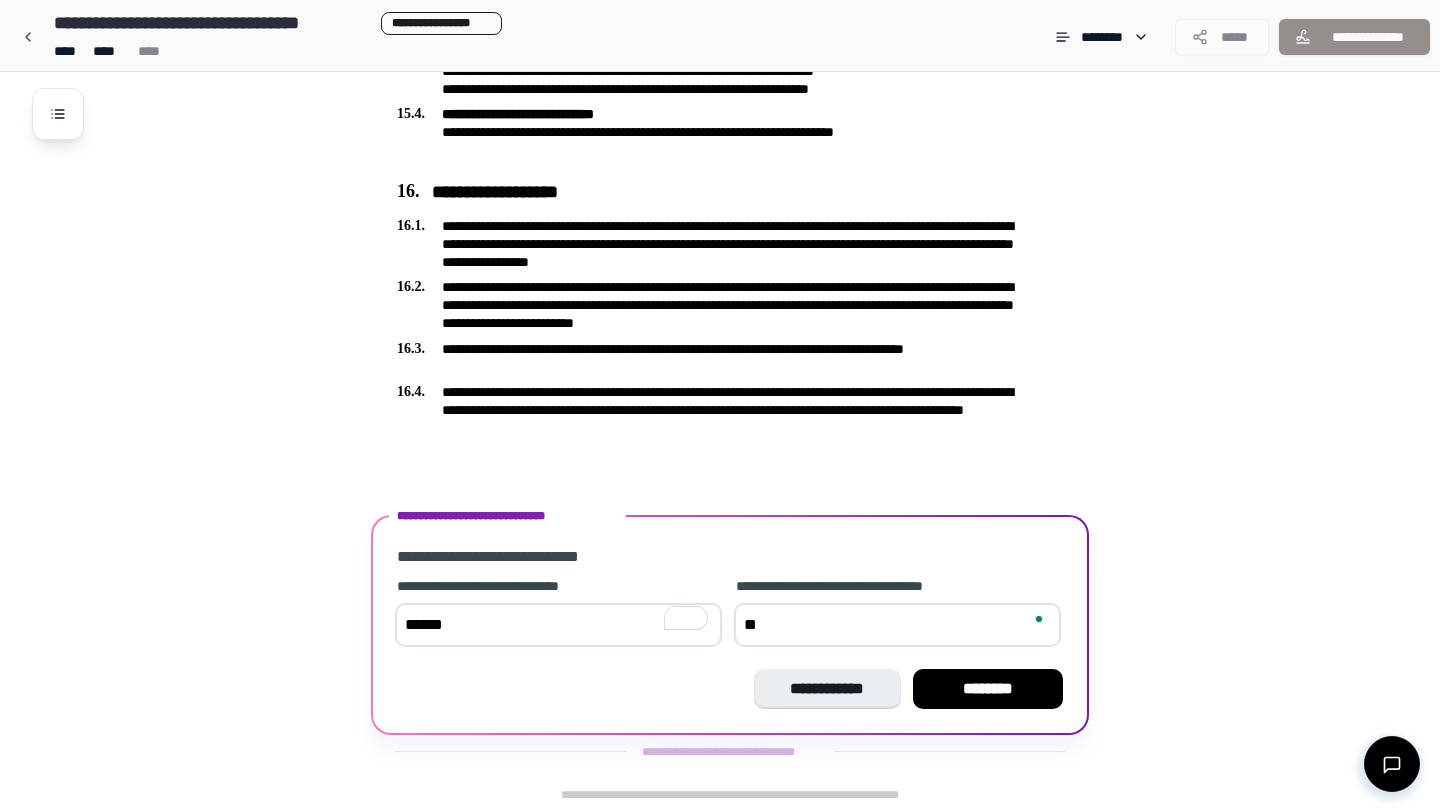 type on "*" 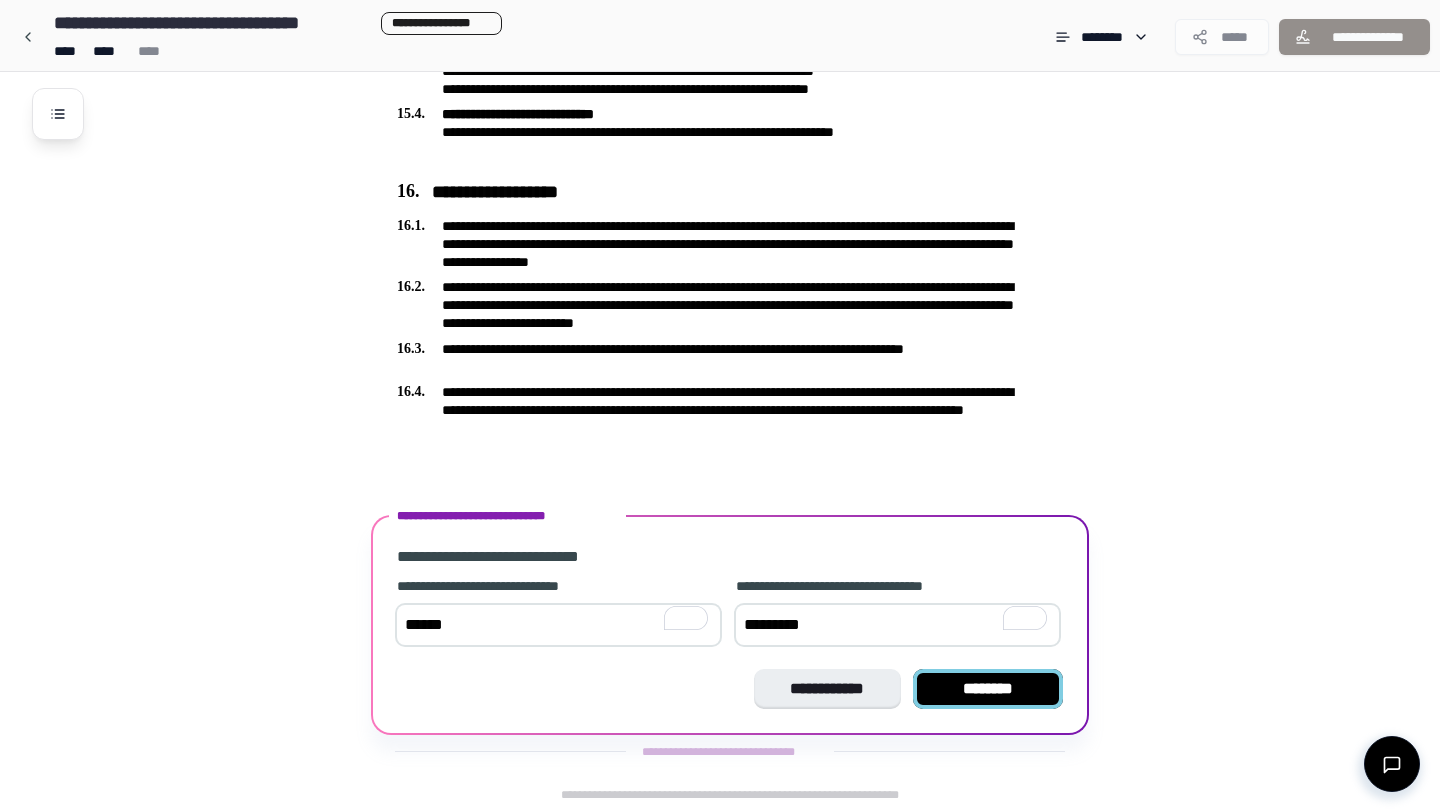 type on "*********" 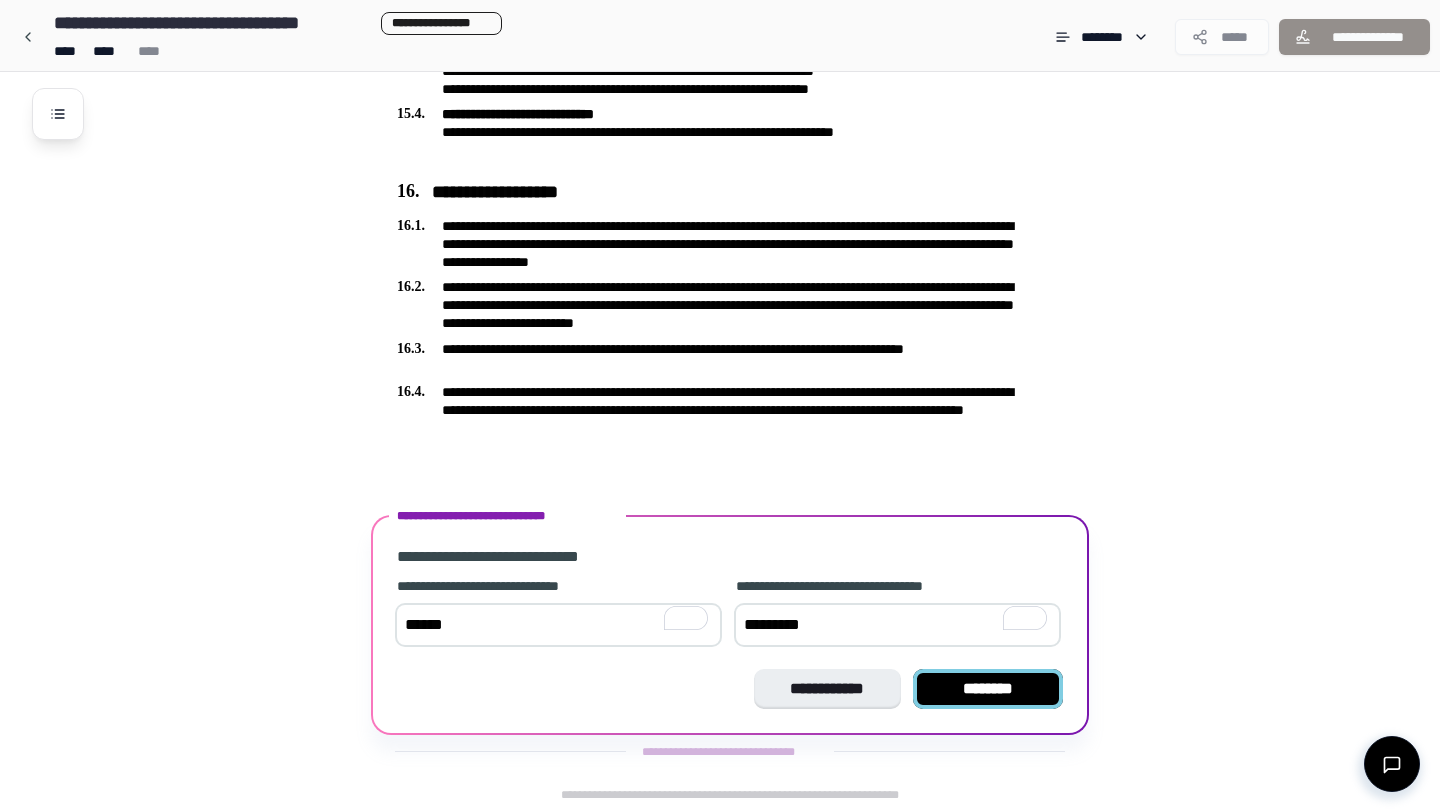 click on "********" at bounding box center [988, 689] 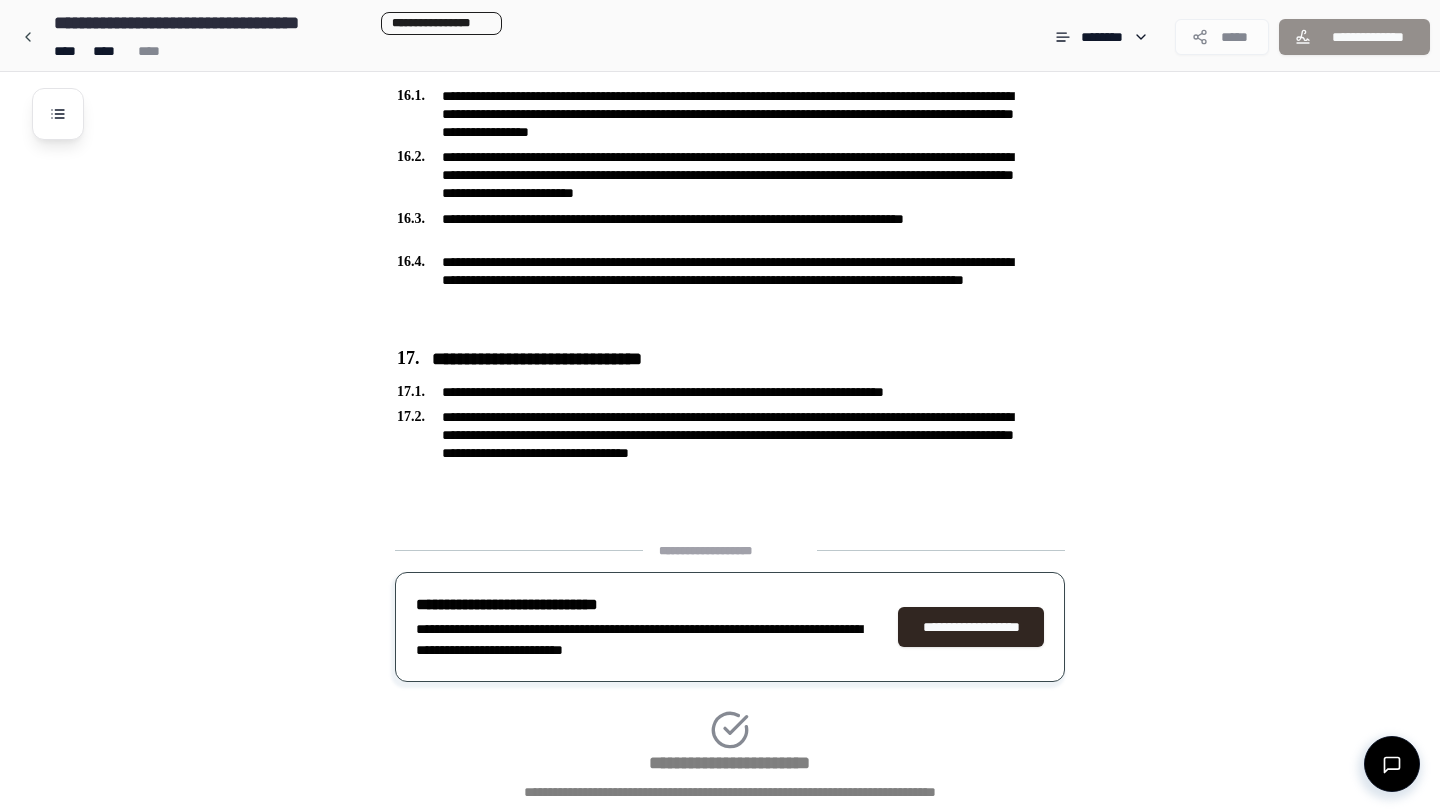 scroll, scrollTop: 4921, scrollLeft: 0, axis: vertical 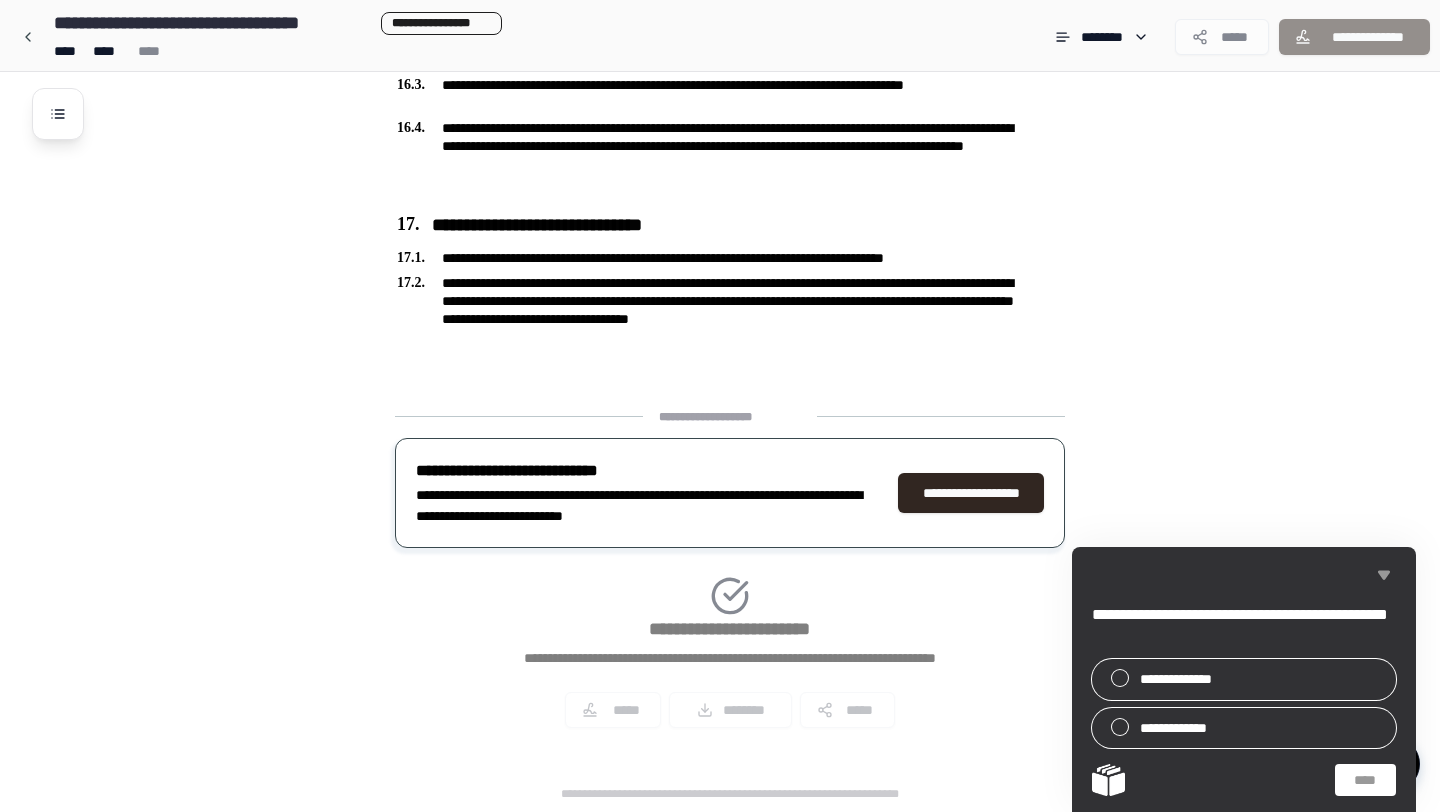 click 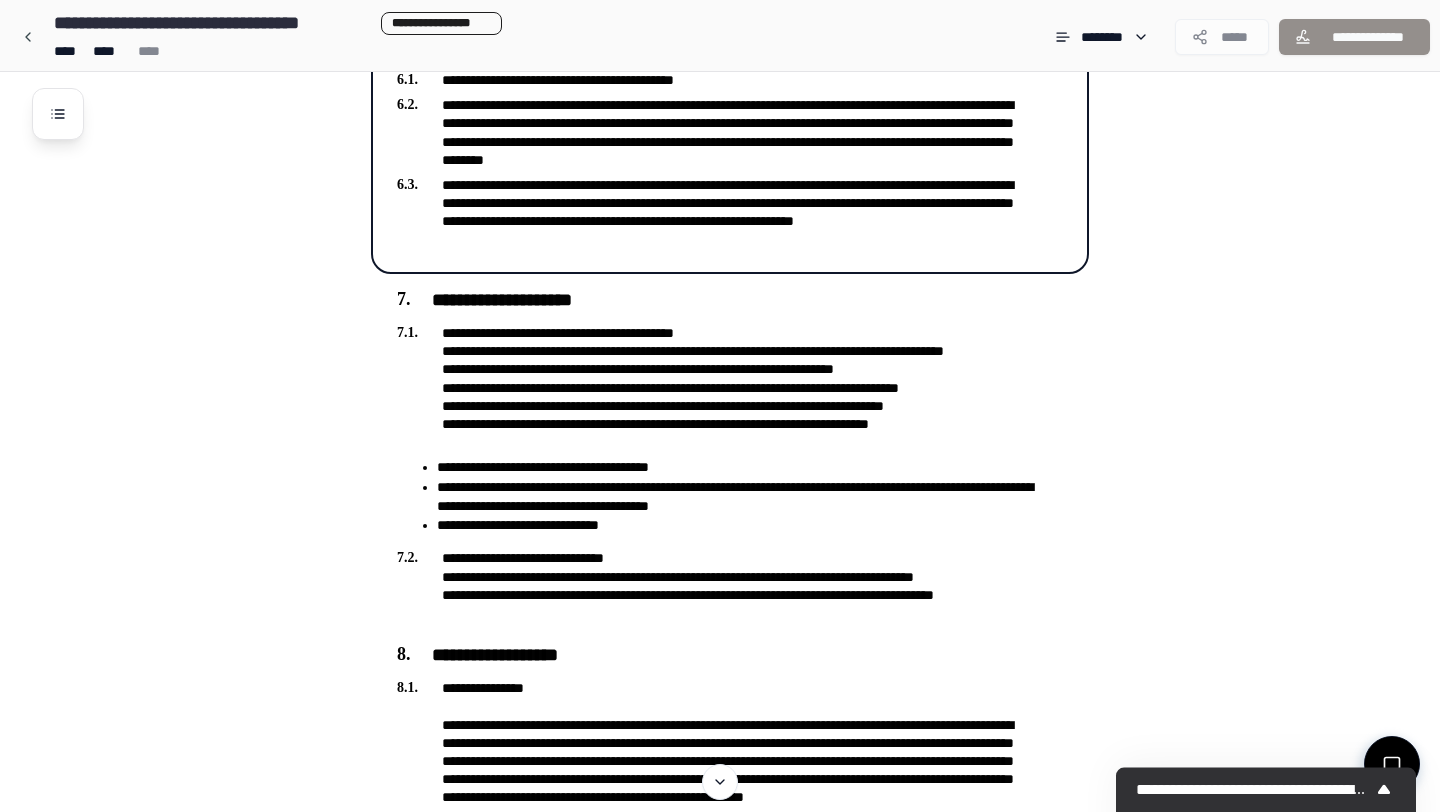 scroll, scrollTop: 1353, scrollLeft: 0, axis: vertical 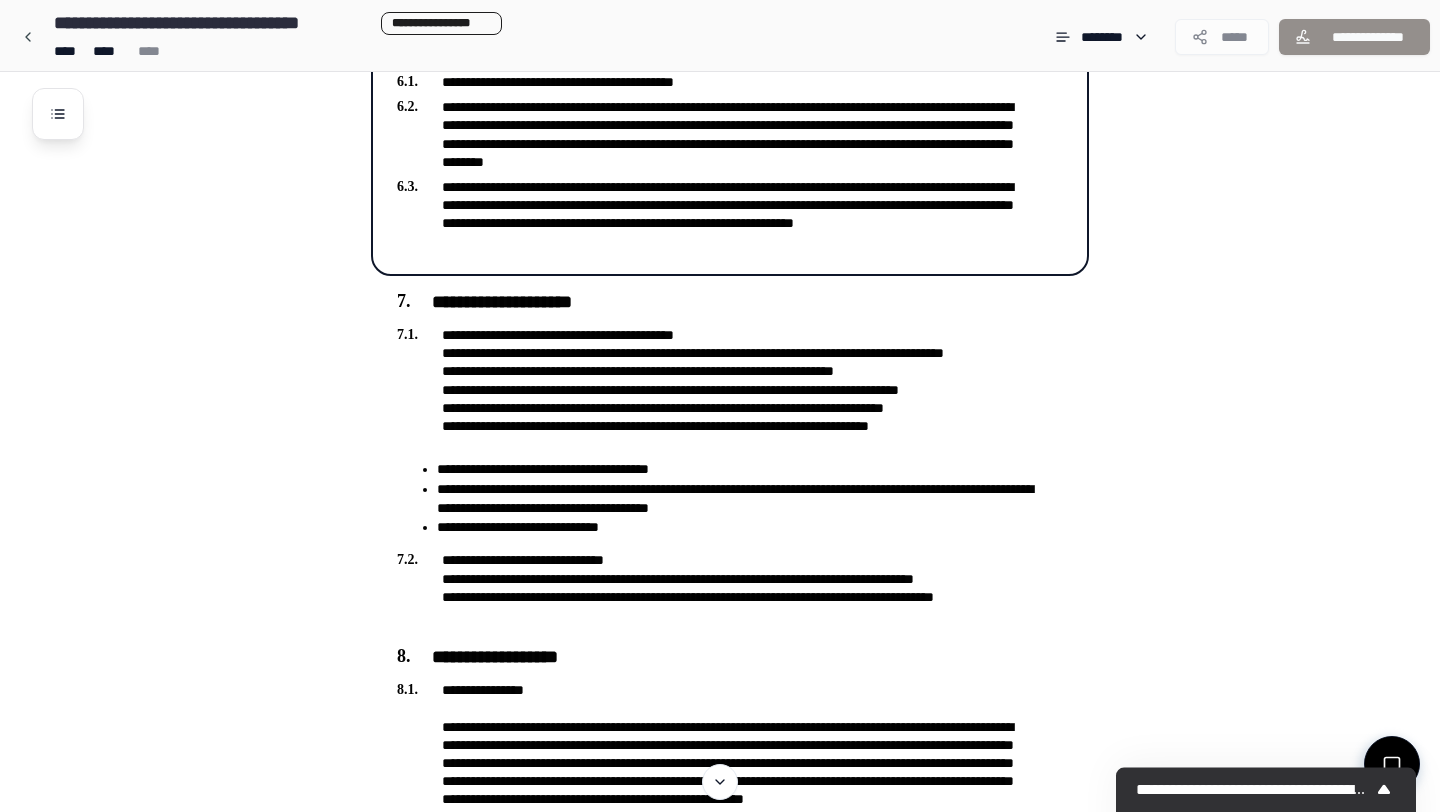 click on "**********" at bounding box center (716, 214) 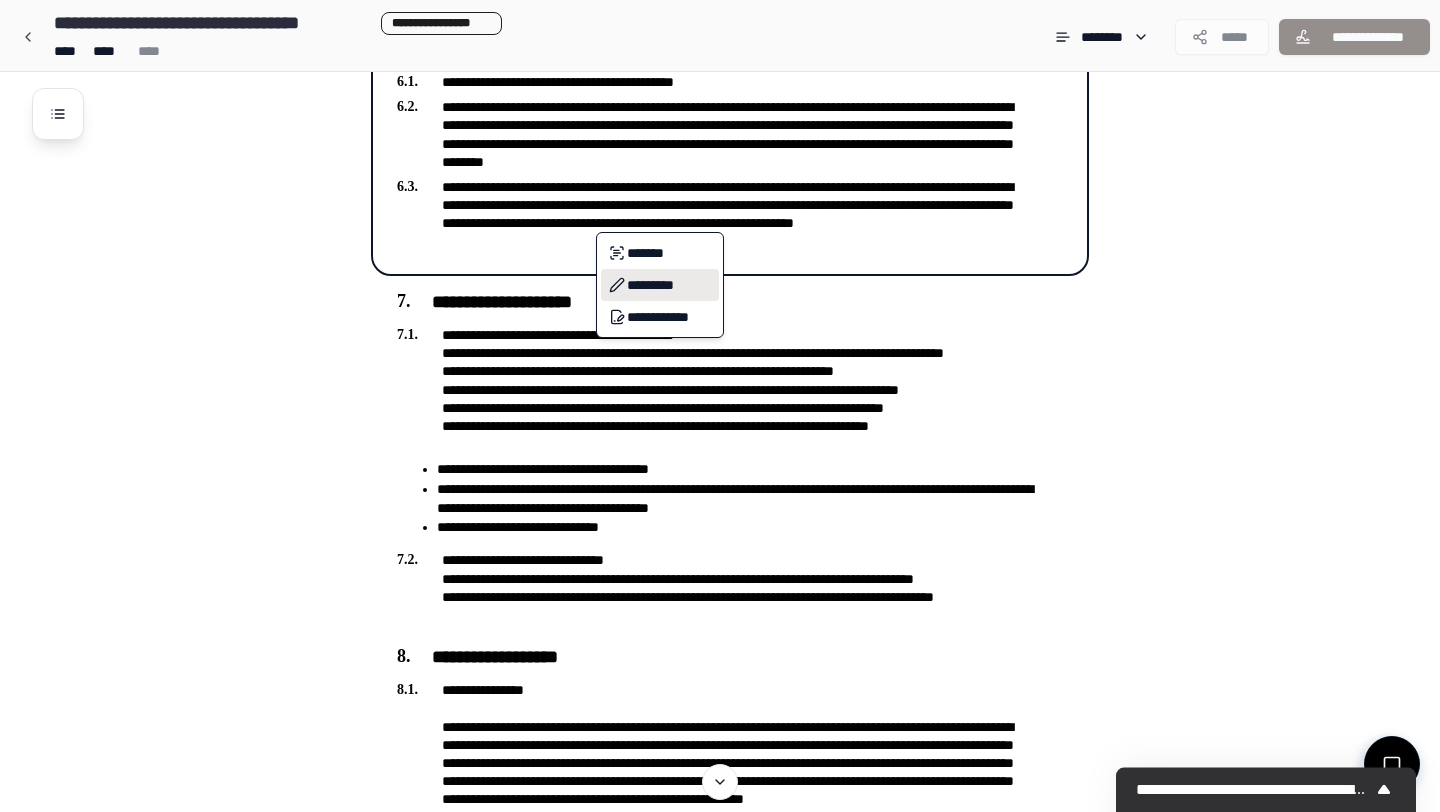 click on "*********" at bounding box center (660, 285) 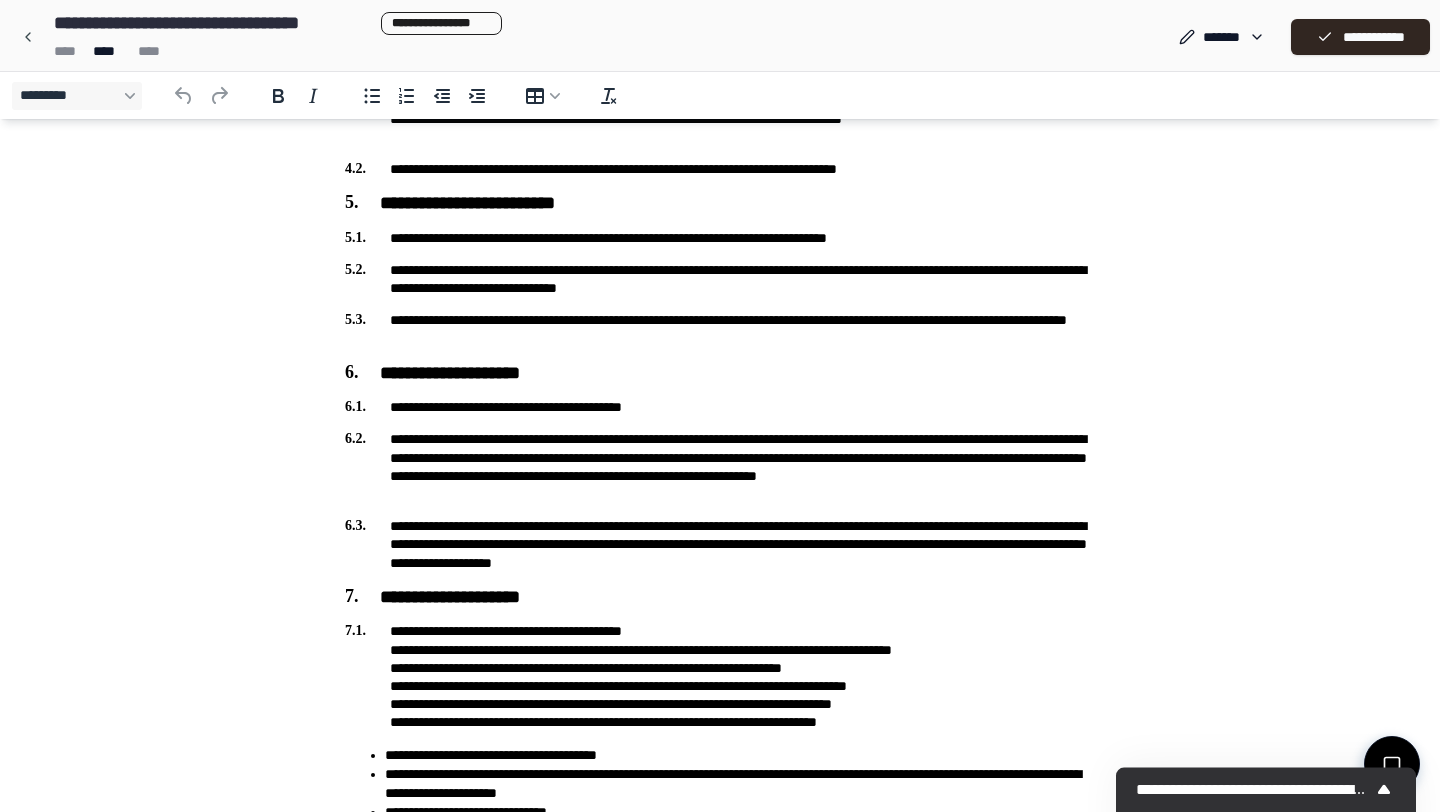 scroll, scrollTop: 969, scrollLeft: 0, axis: vertical 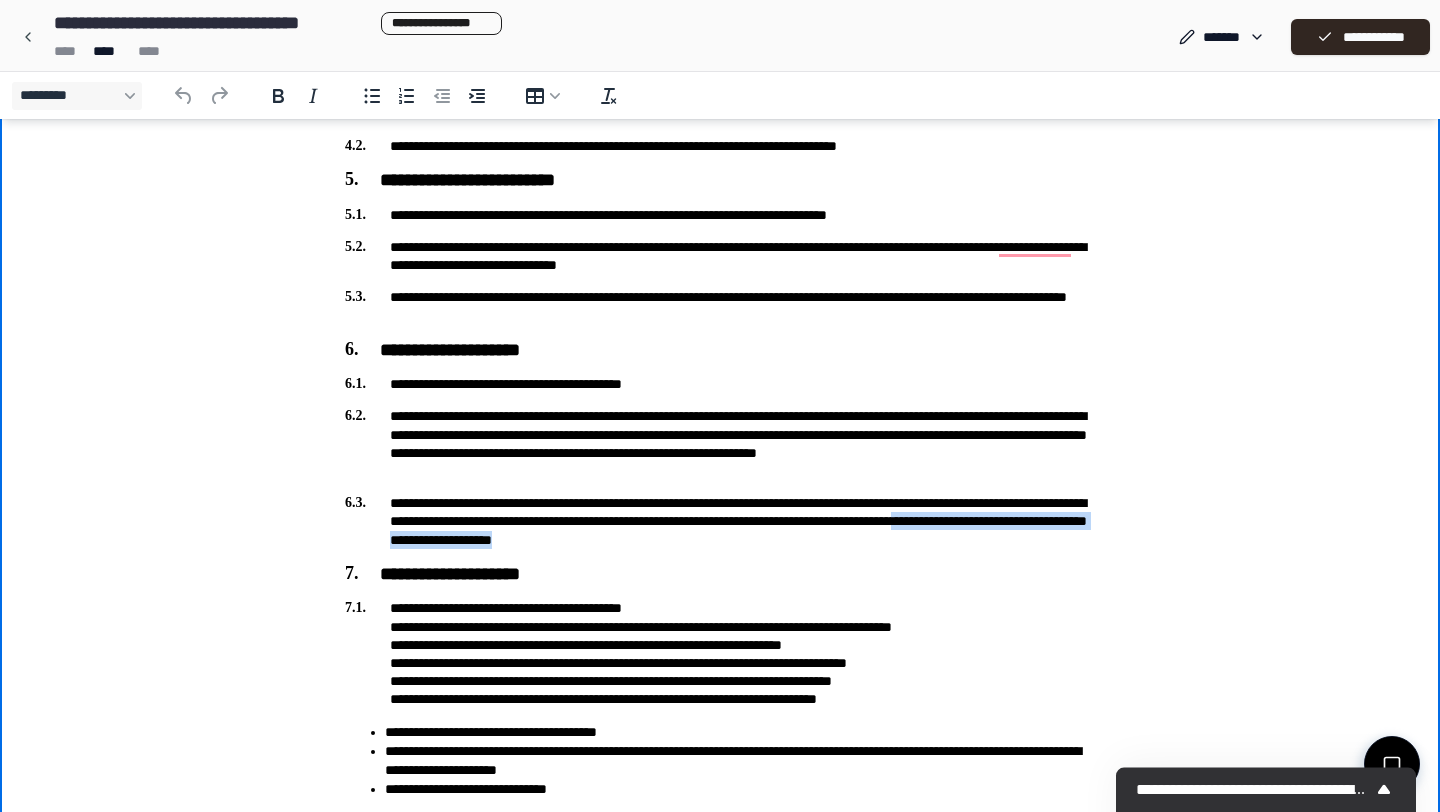 drag, startPoint x: 862, startPoint y: 542, endPoint x: 483, endPoint y: 541, distance: 379.0013 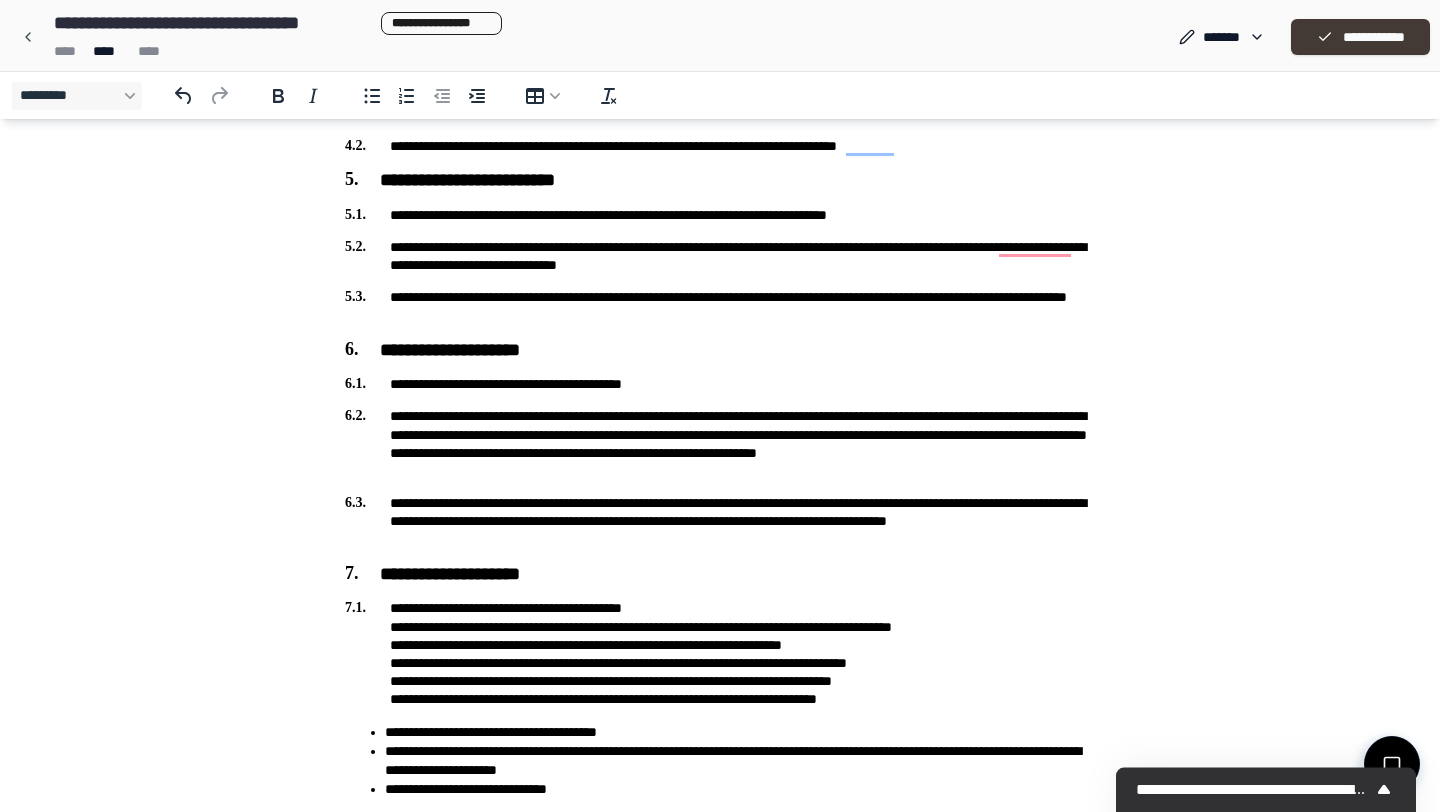 click on "**********" at bounding box center [1360, 37] 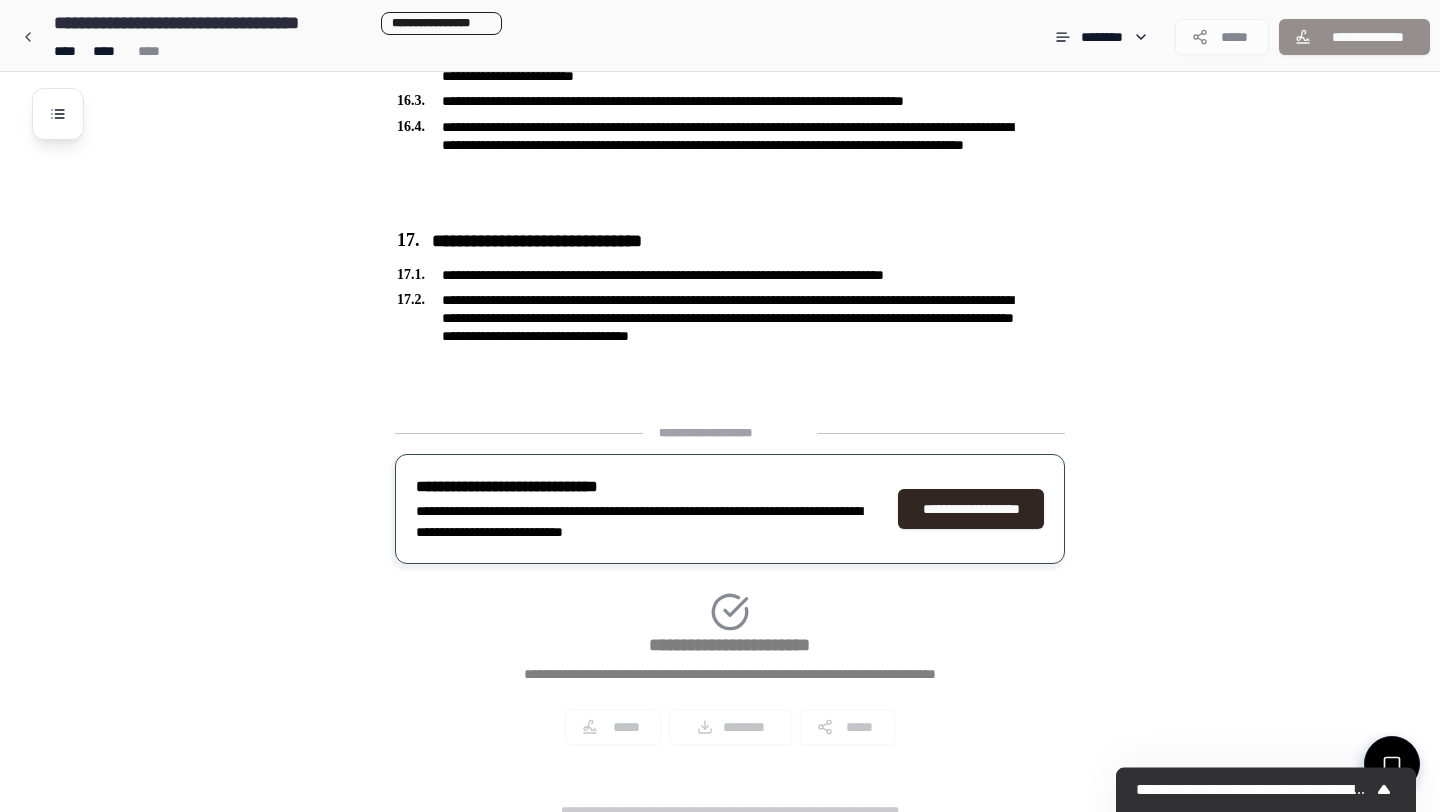 scroll, scrollTop: 4902, scrollLeft: 0, axis: vertical 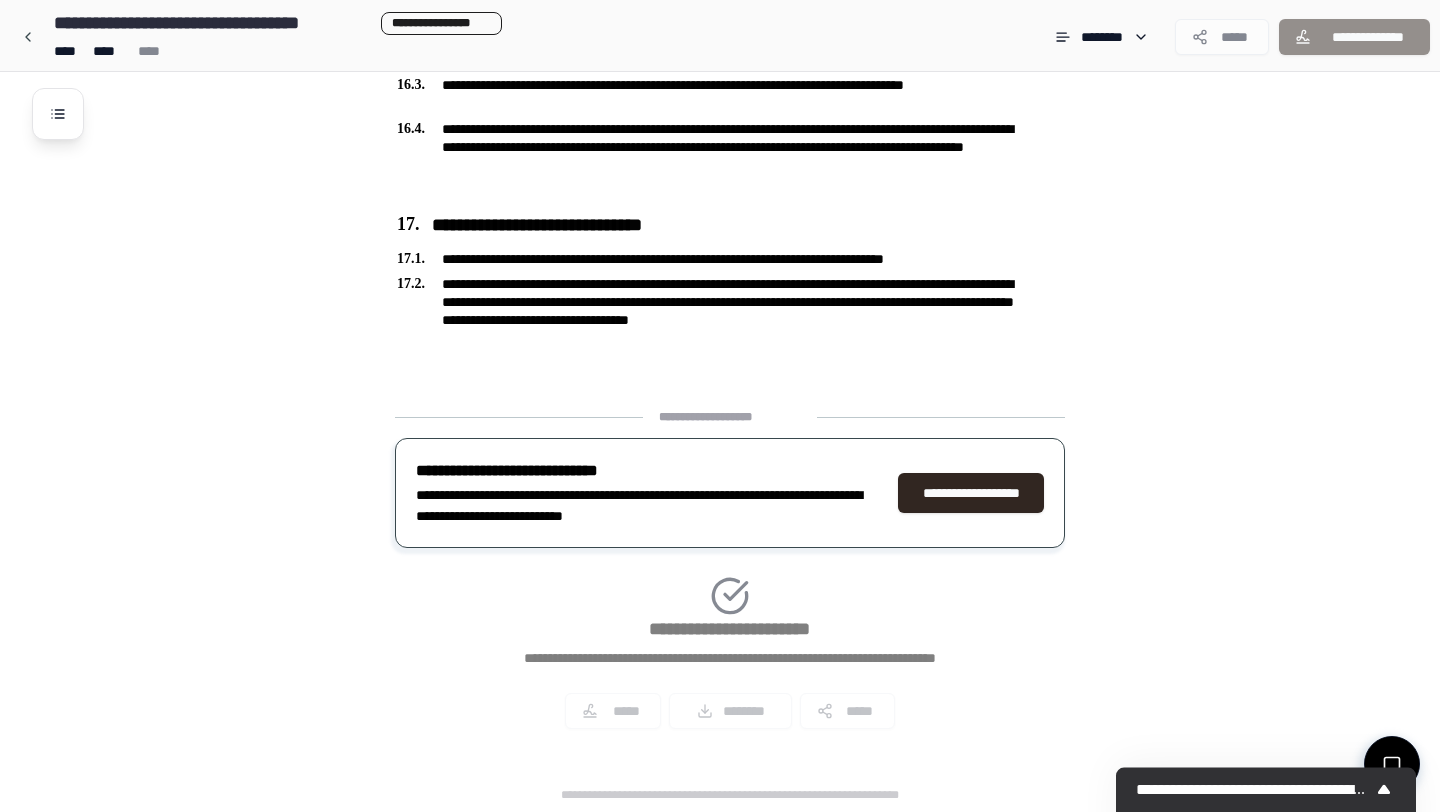 click on "**********" at bounding box center [730, 576] 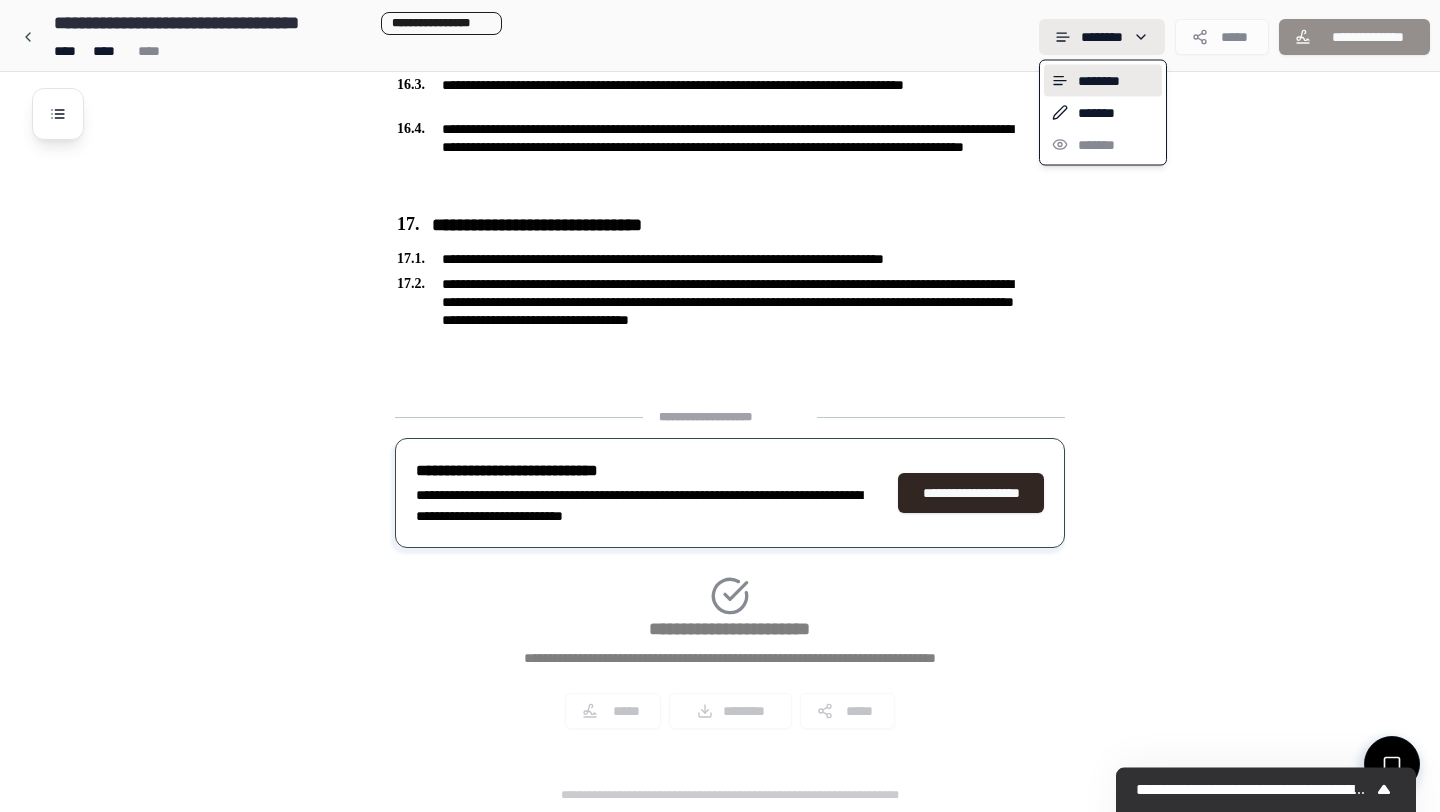 click on "**********" at bounding box center (720, -2045) 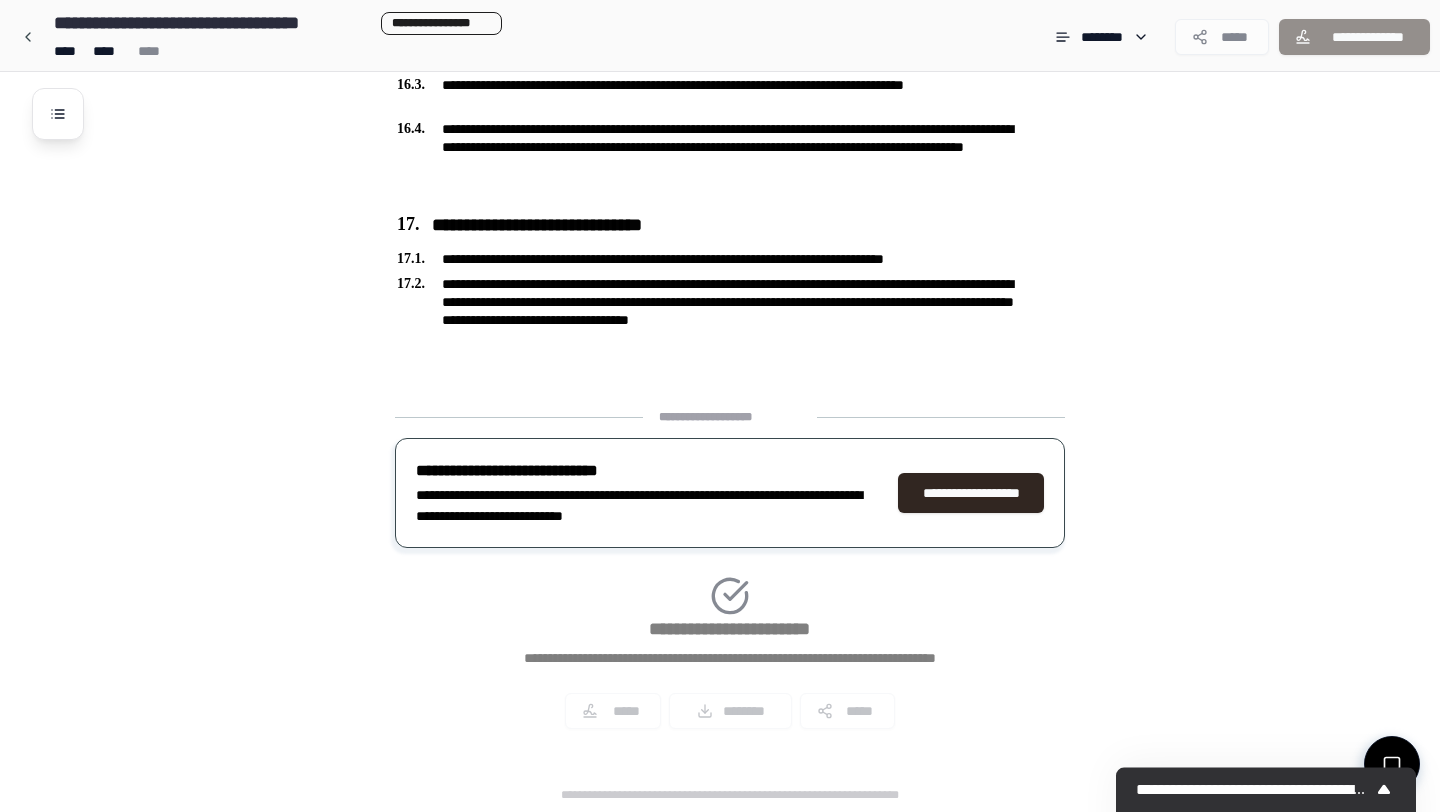 click on "*****" at bounding box center [1222, 37] 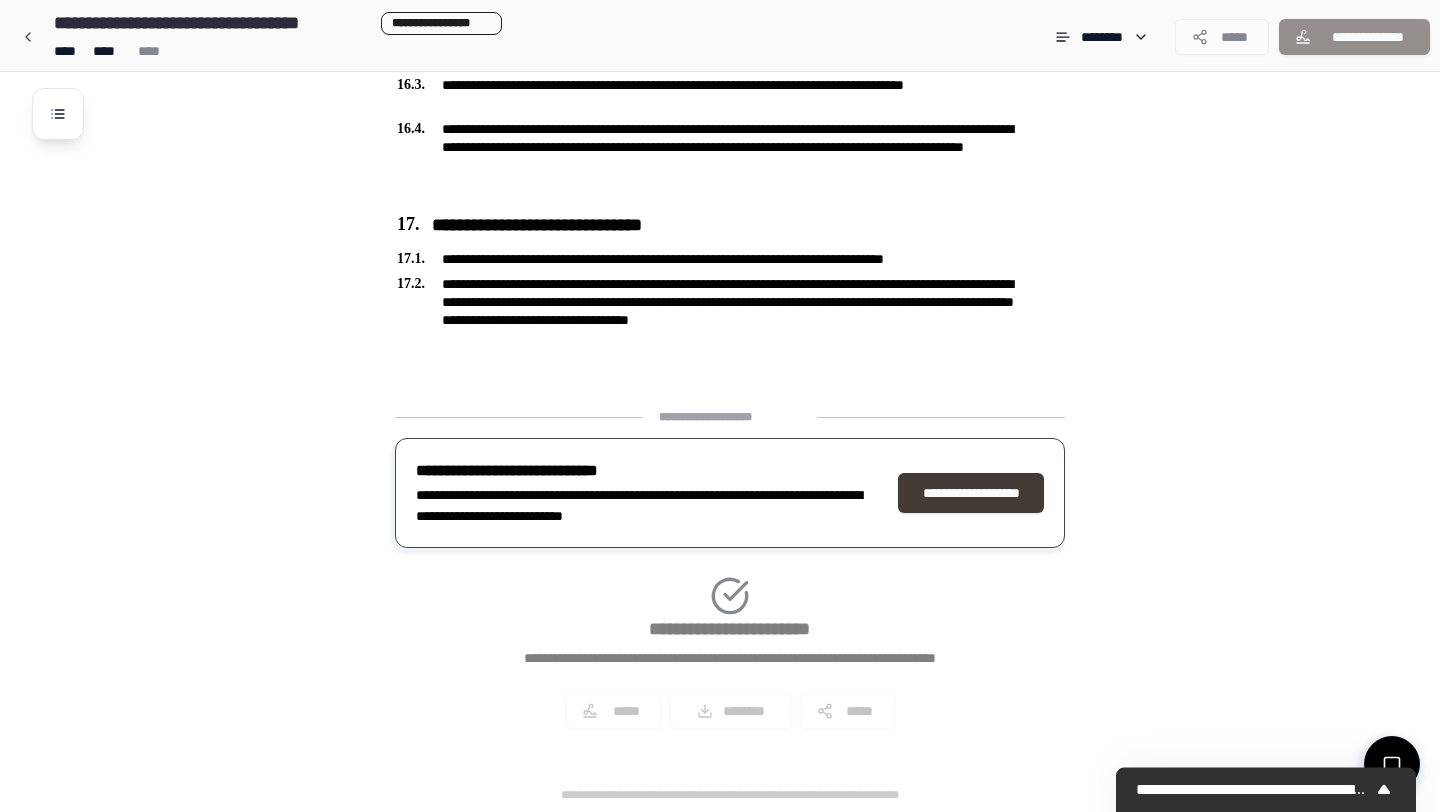 click on "**********" at bounding box center (971, 493) 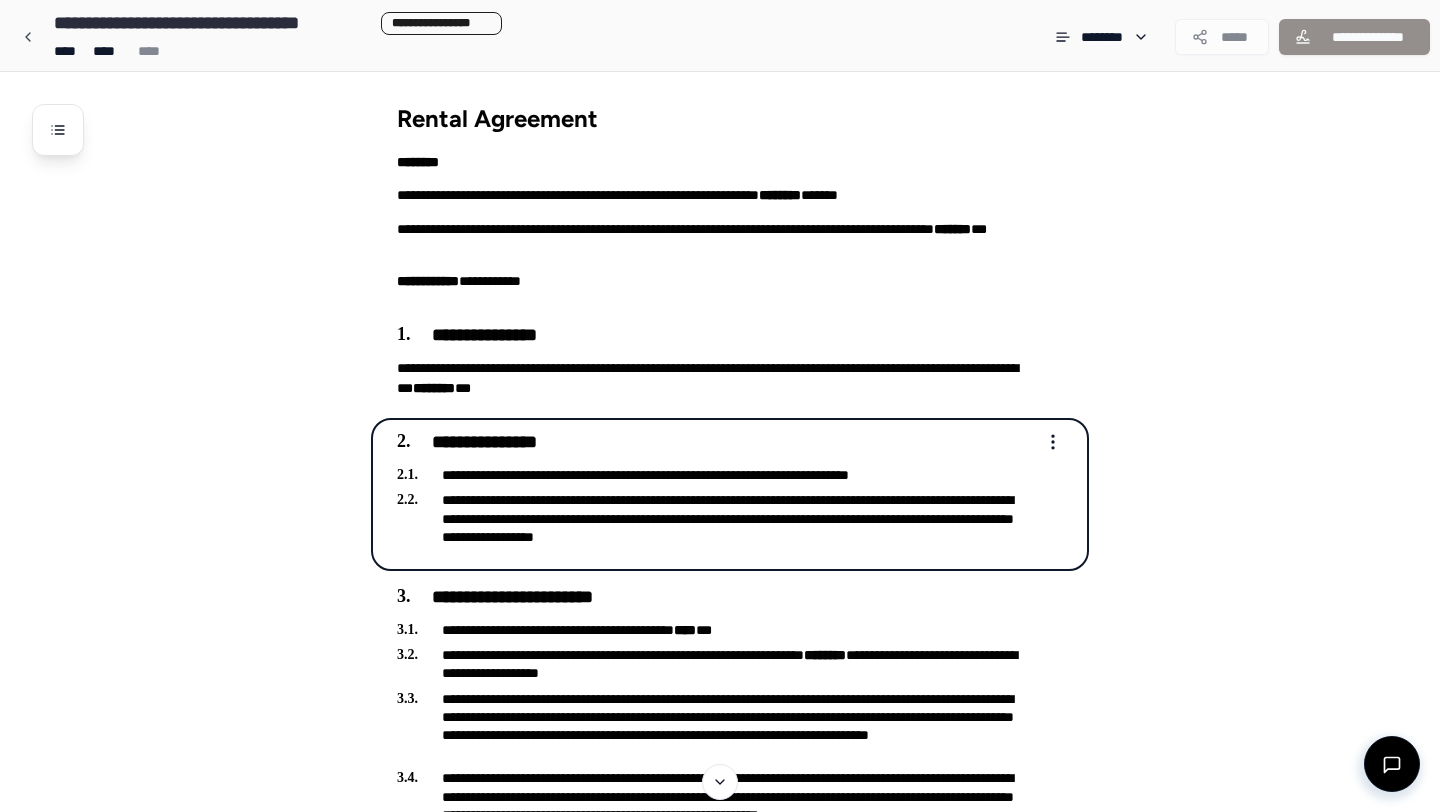 scroll, scrollTop: 0, scrollLeft: 0, axis: both 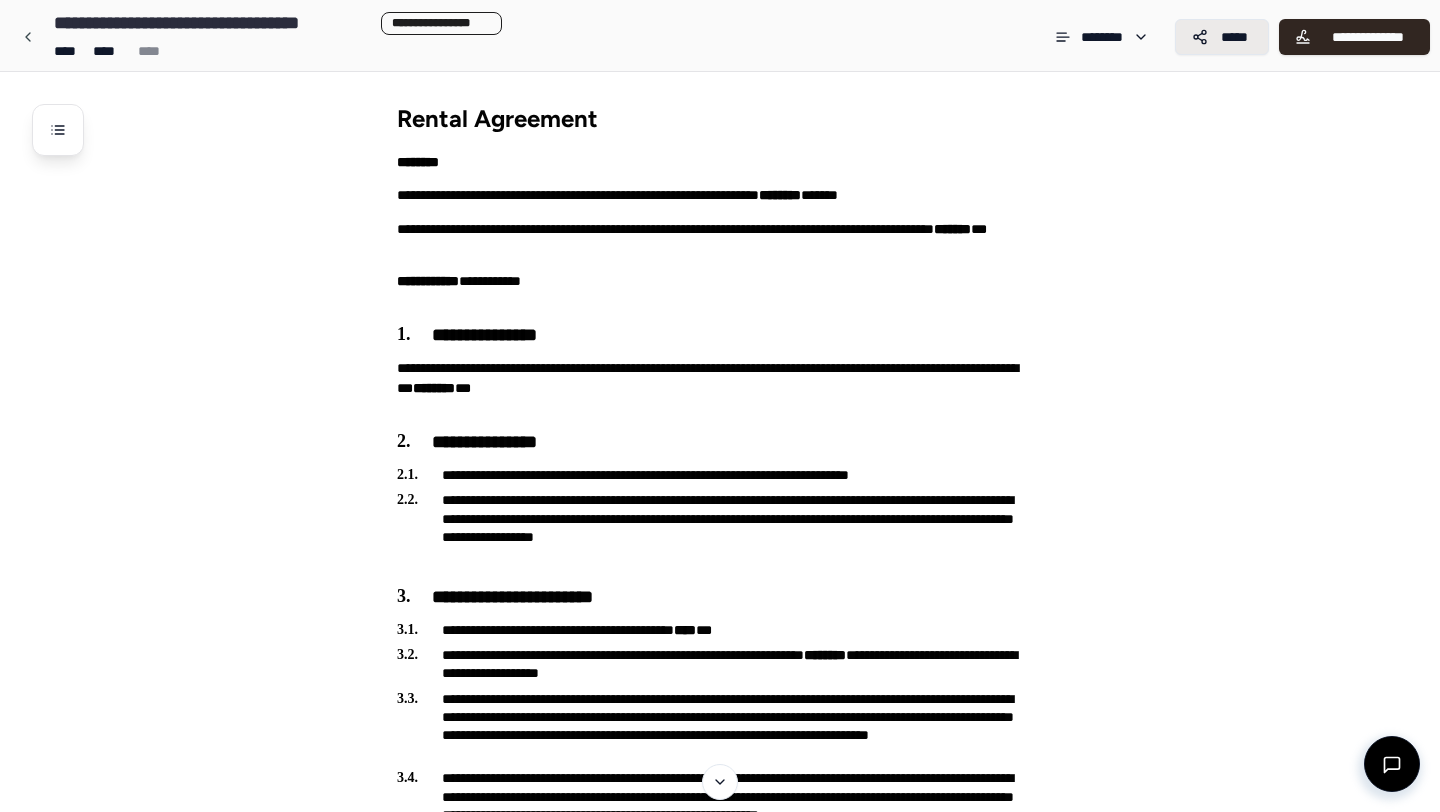 click on "*****" at bounding box center [1234, 37] 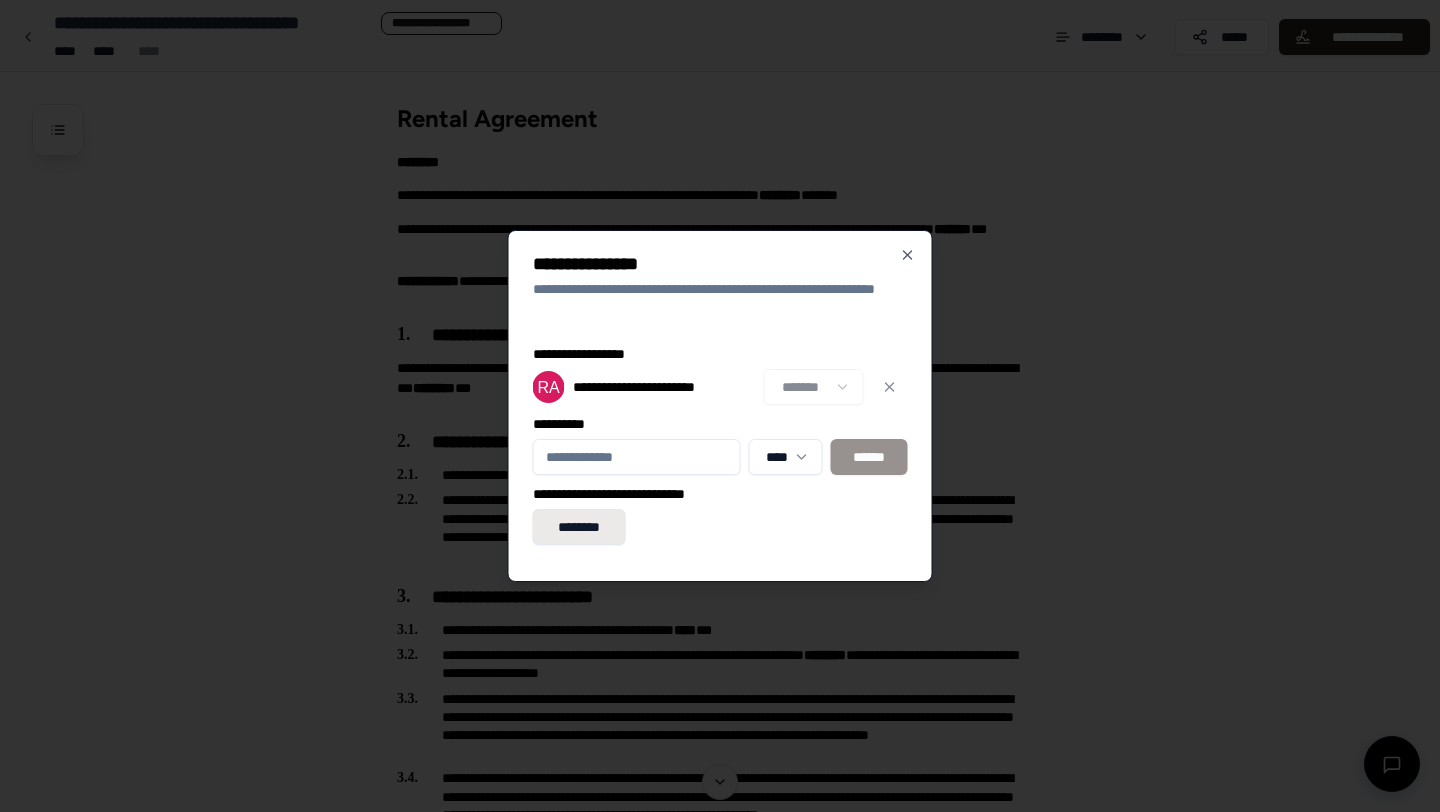 click on "********" at bounding box center [579, 527] 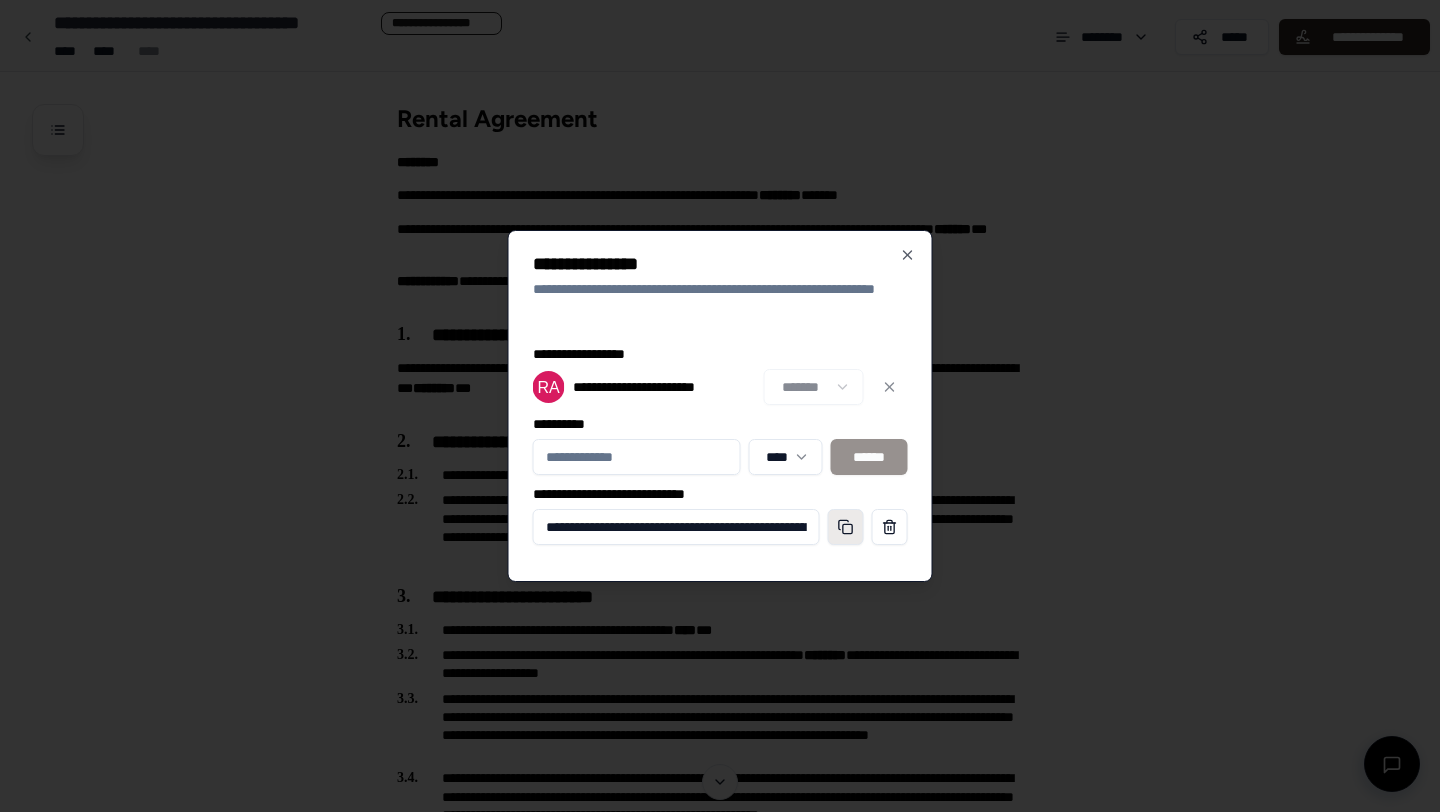 click at bounding box center (846, 527) 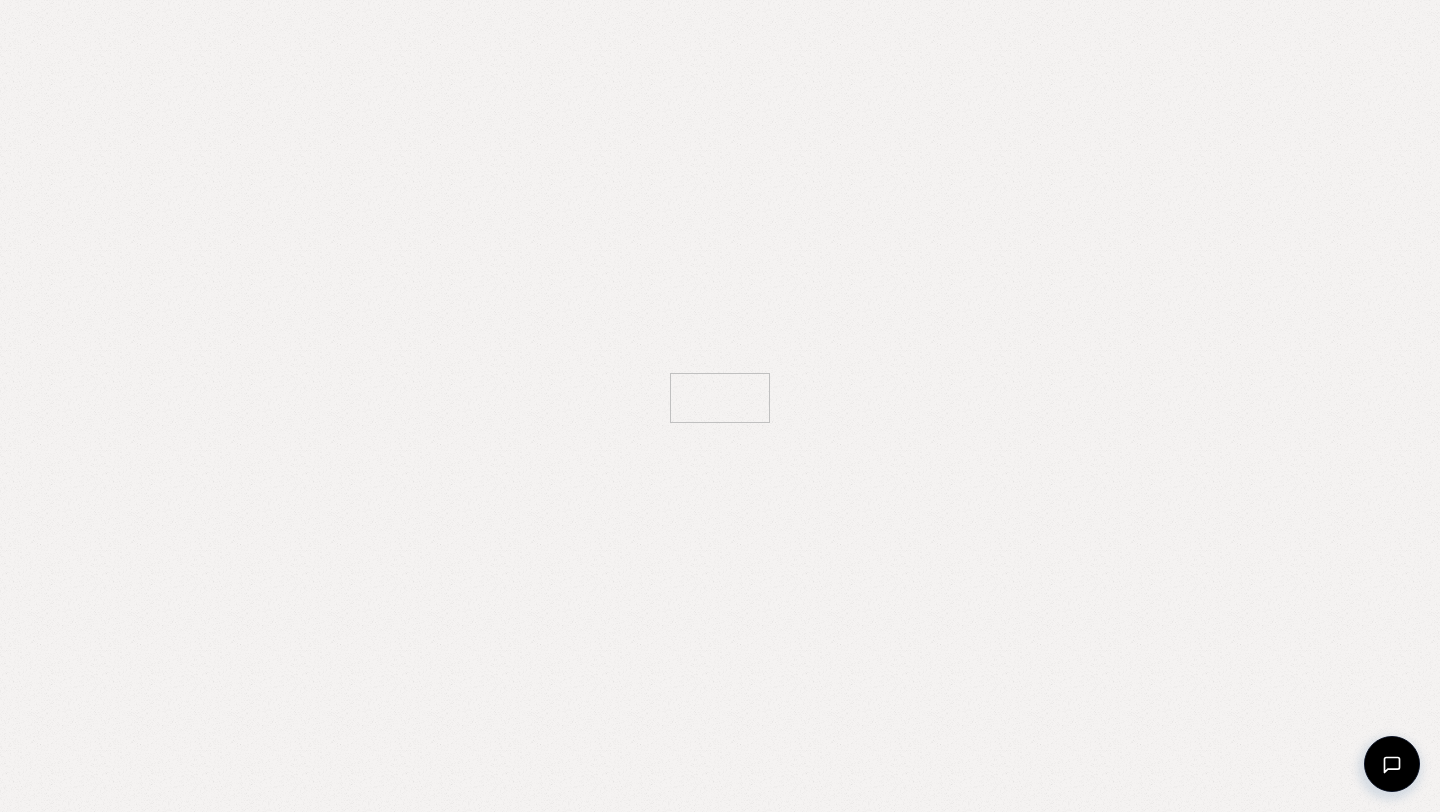 scroll, scrollTop: 0, scrollLeft: 0, axis: both 